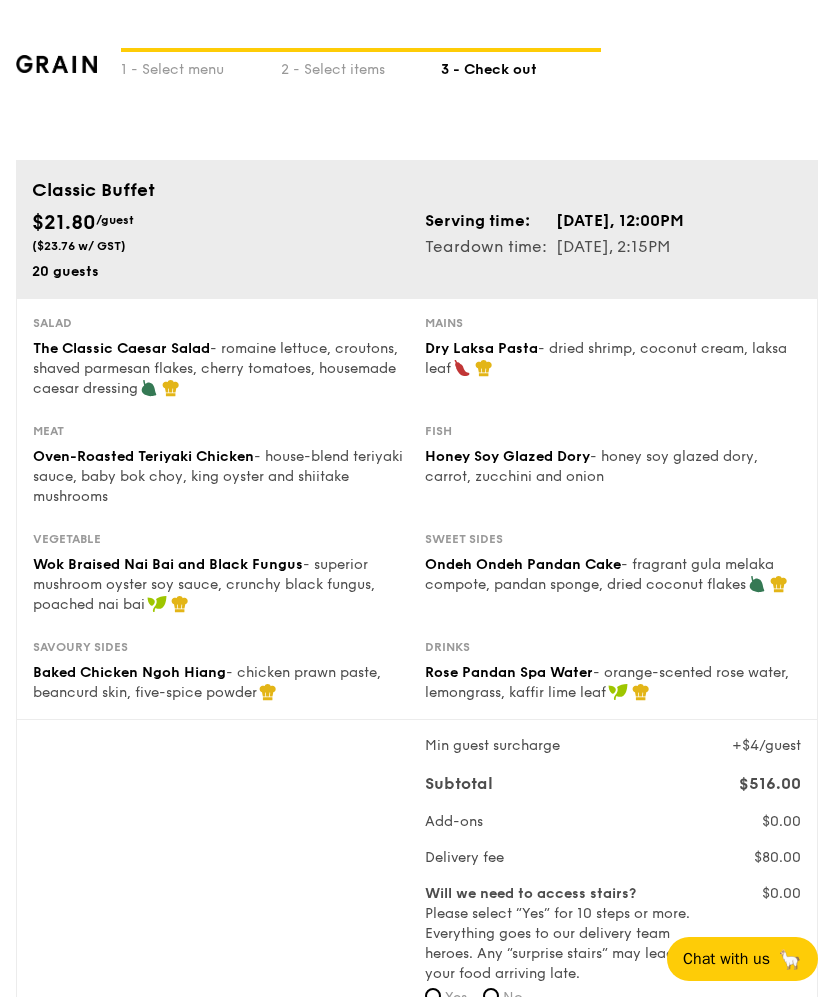 scroll, scrollTop: 1035, scrollLeft: 0, axis: vertical 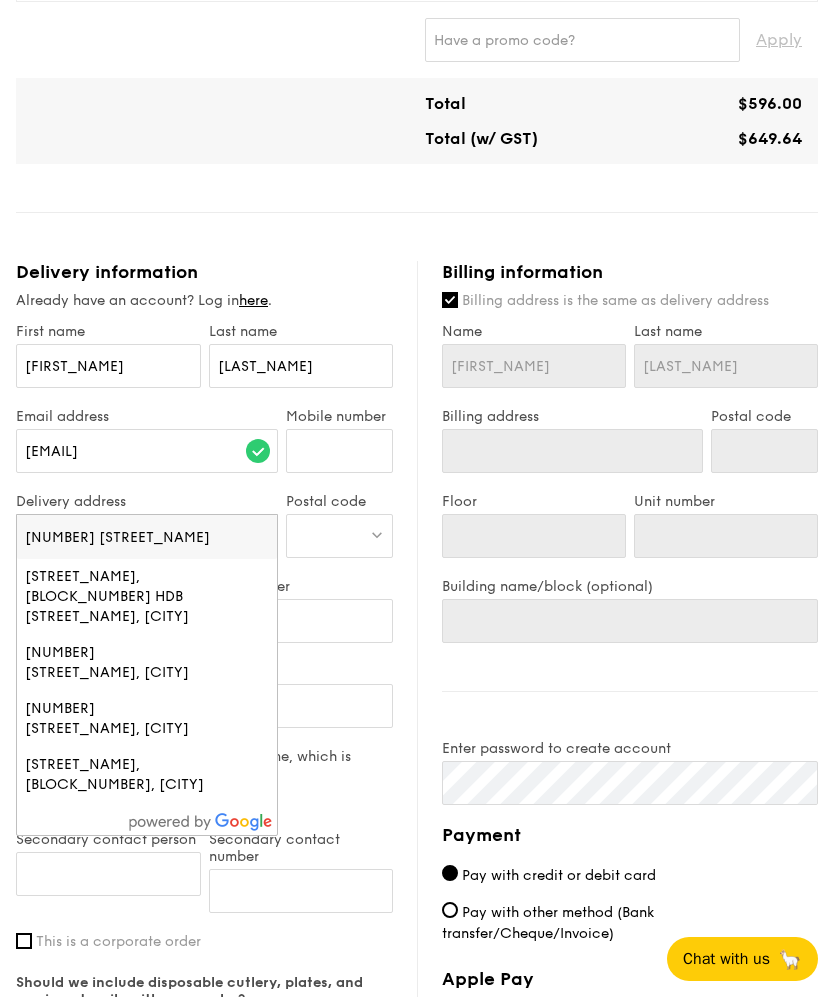 type on "[NUMBER] [STREET_NAME]" 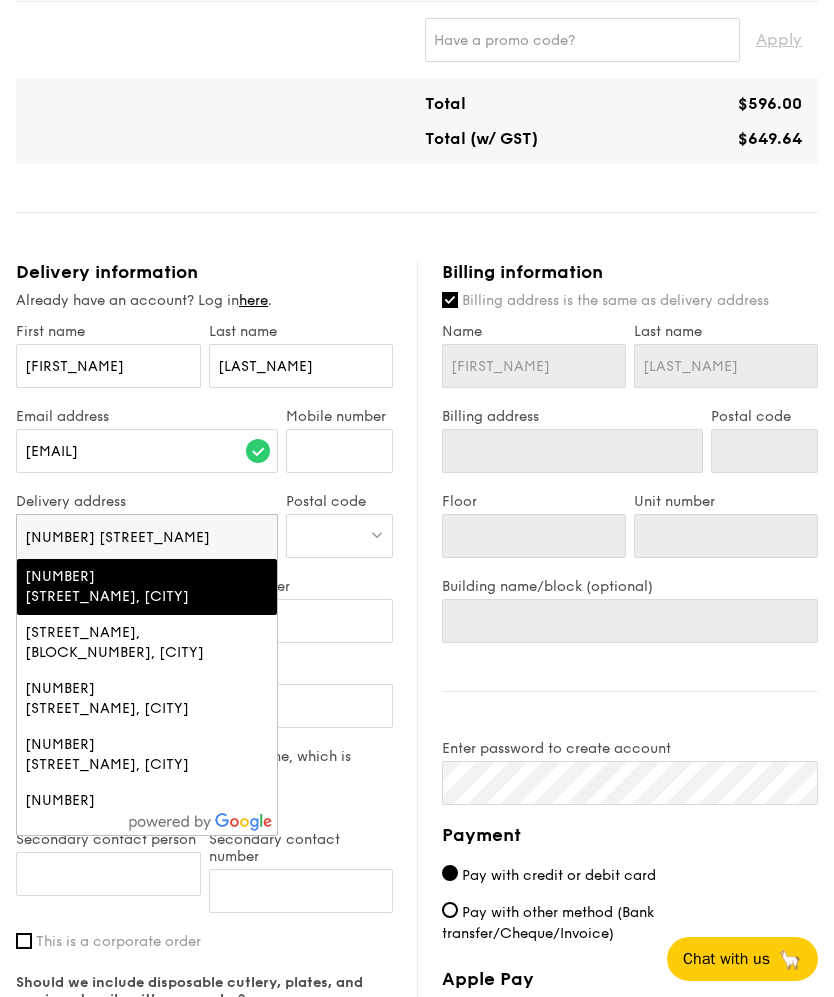 click on "[NUMBER] [STREET_NAME], [CITY]" at bounding box center (116, 587) 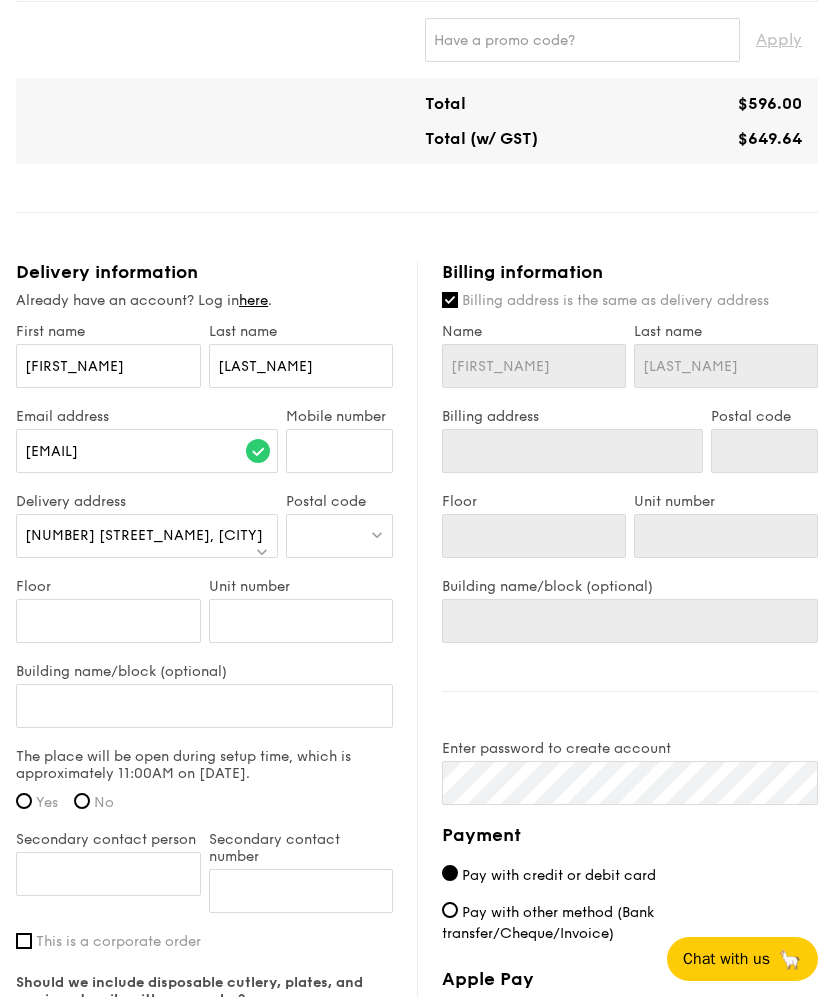 type on "[NUMBER] [STREET_NAME], [CITY]" 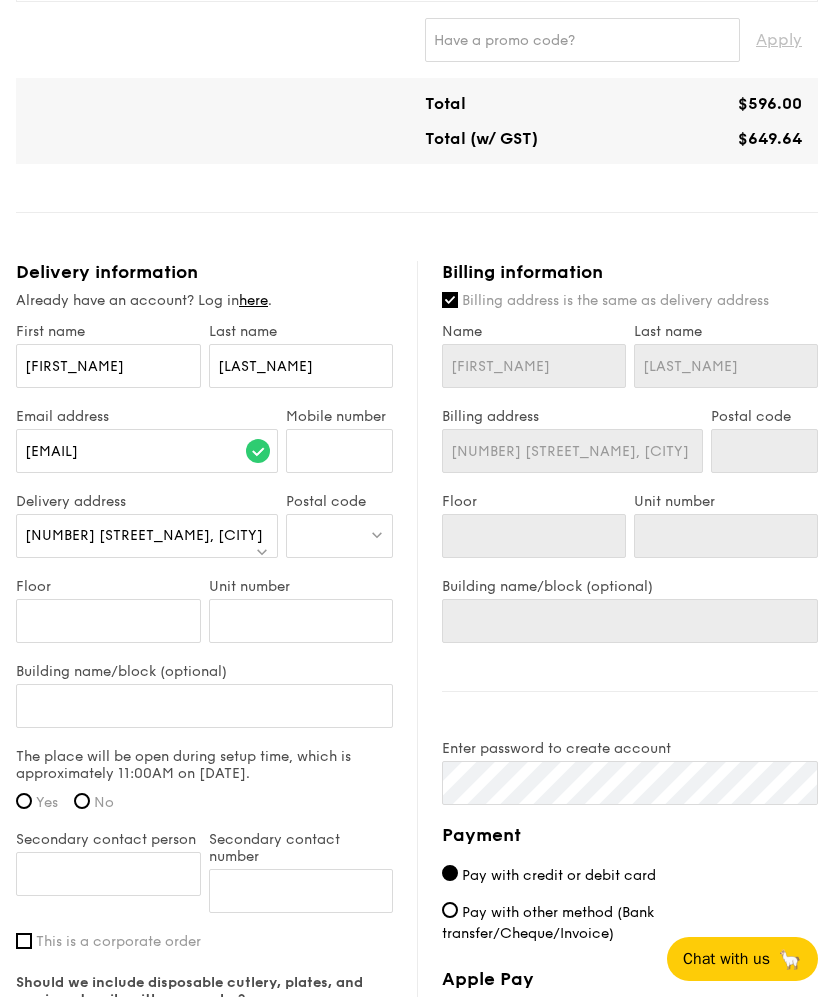 click at bounding box center [340, 536] 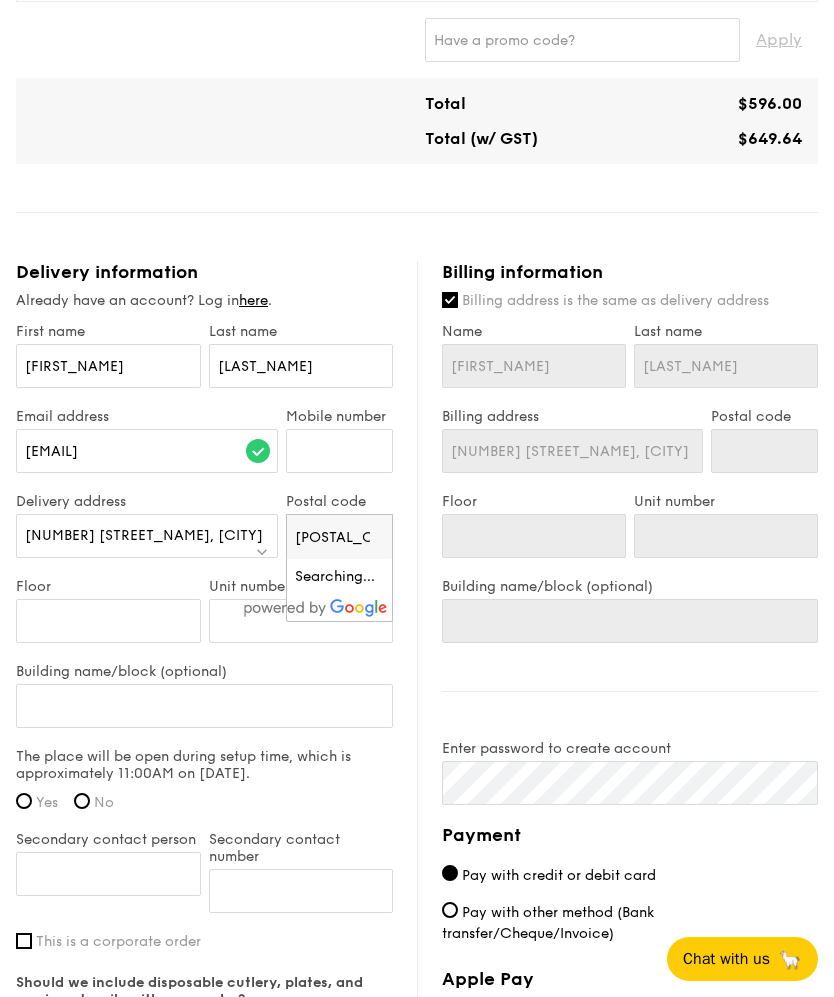 type on "[POSTAL_CODE]" 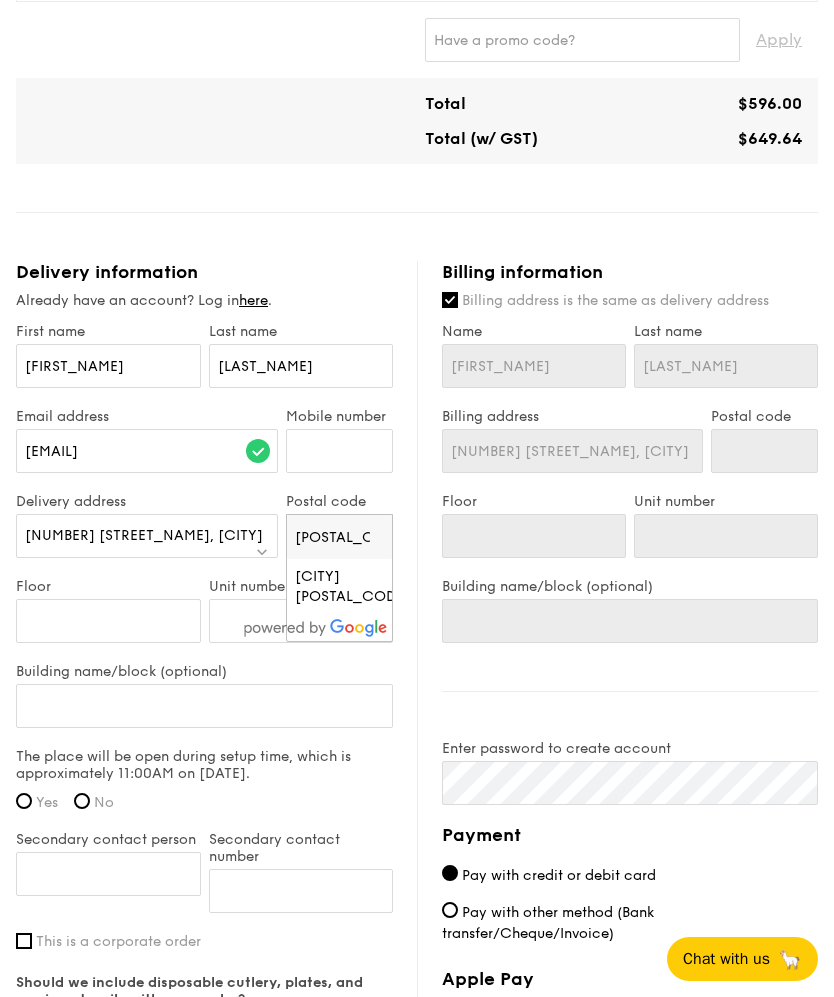 click on "[CITY] [POSTAL_CODE]" at bounding box center (328, 587) 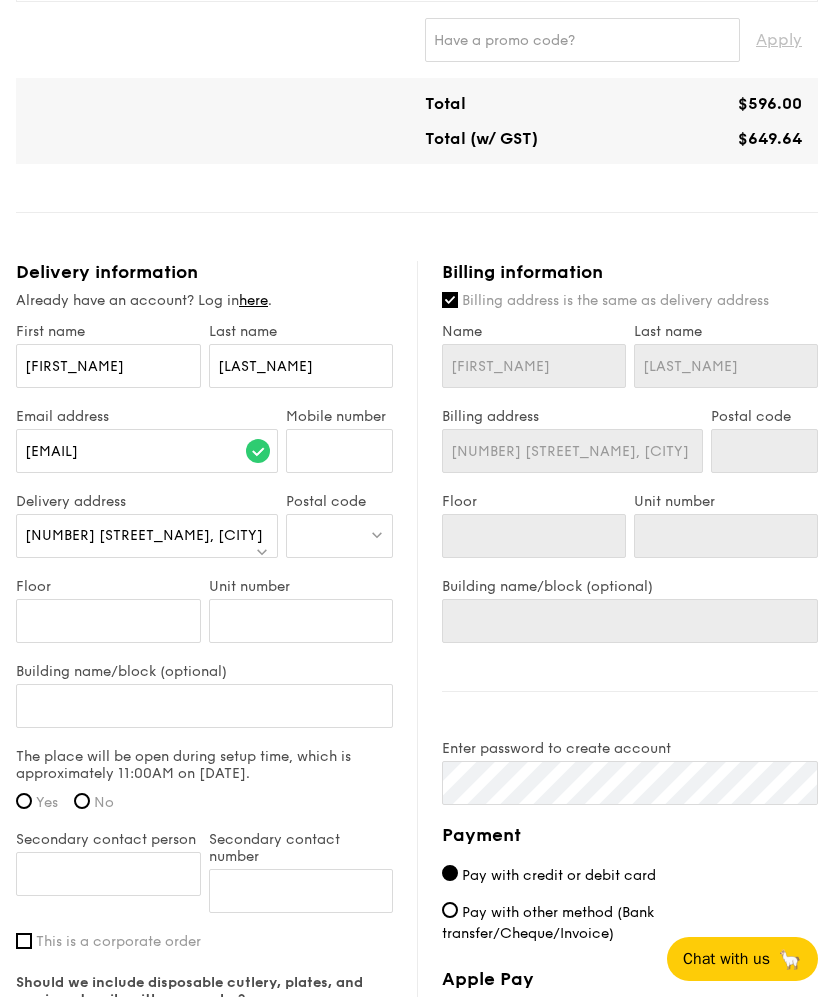 type on "[CITY] [POSTAL_CODE]" 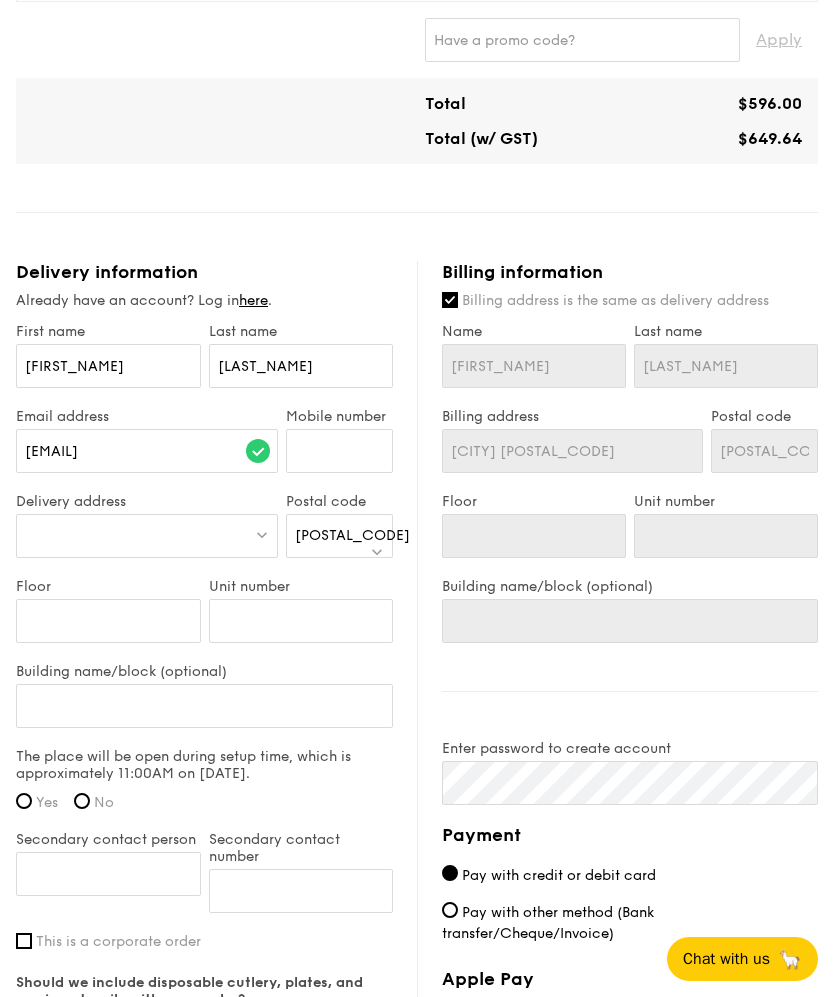 click at bounding box center (147, 536) 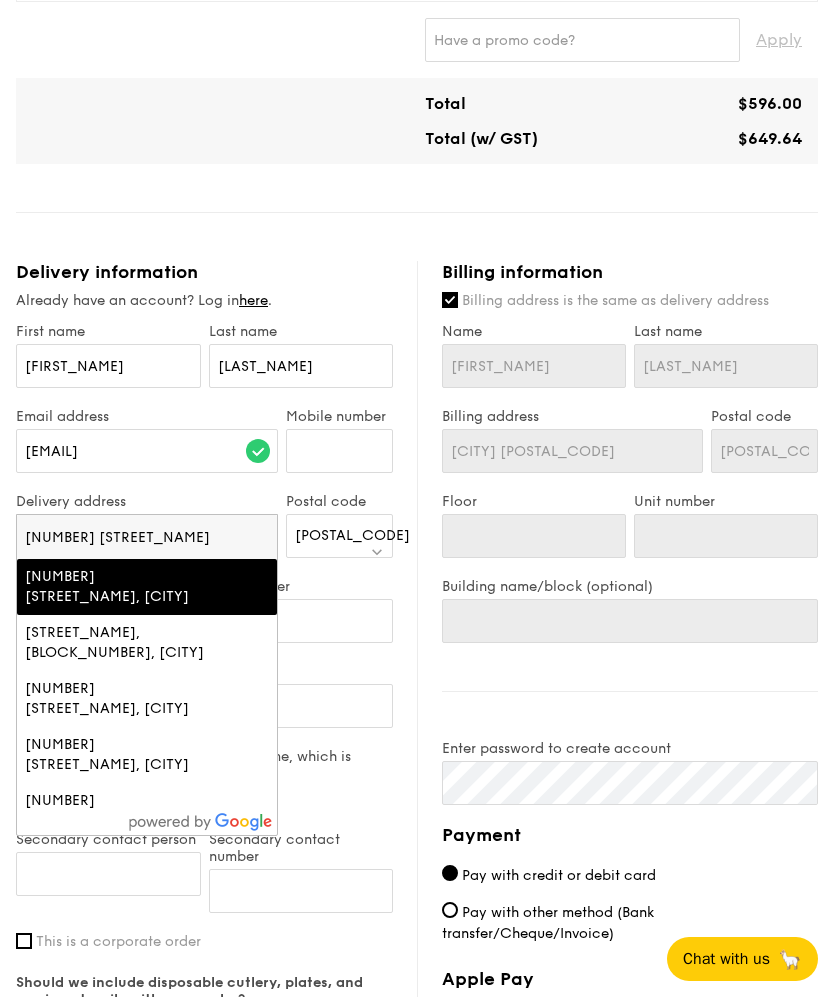 click on "[NUMBER] [STREET_NAME], [CITY]" at bounding box center (116, 587) 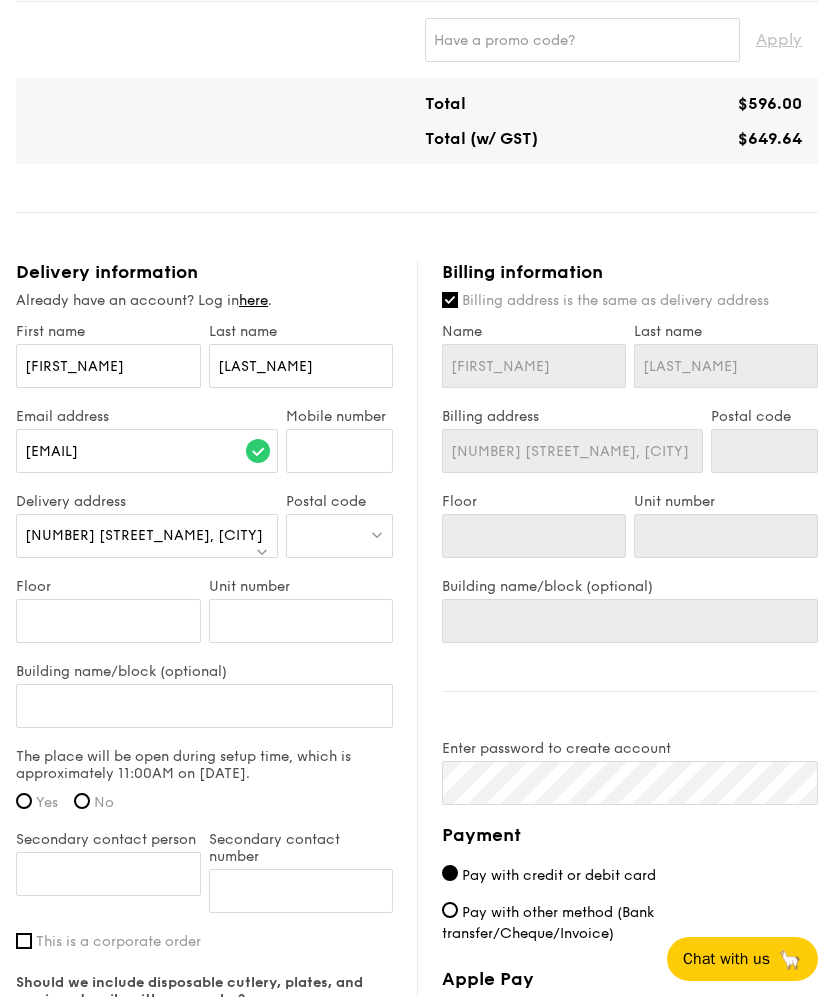click at bounding box center [340, 536] 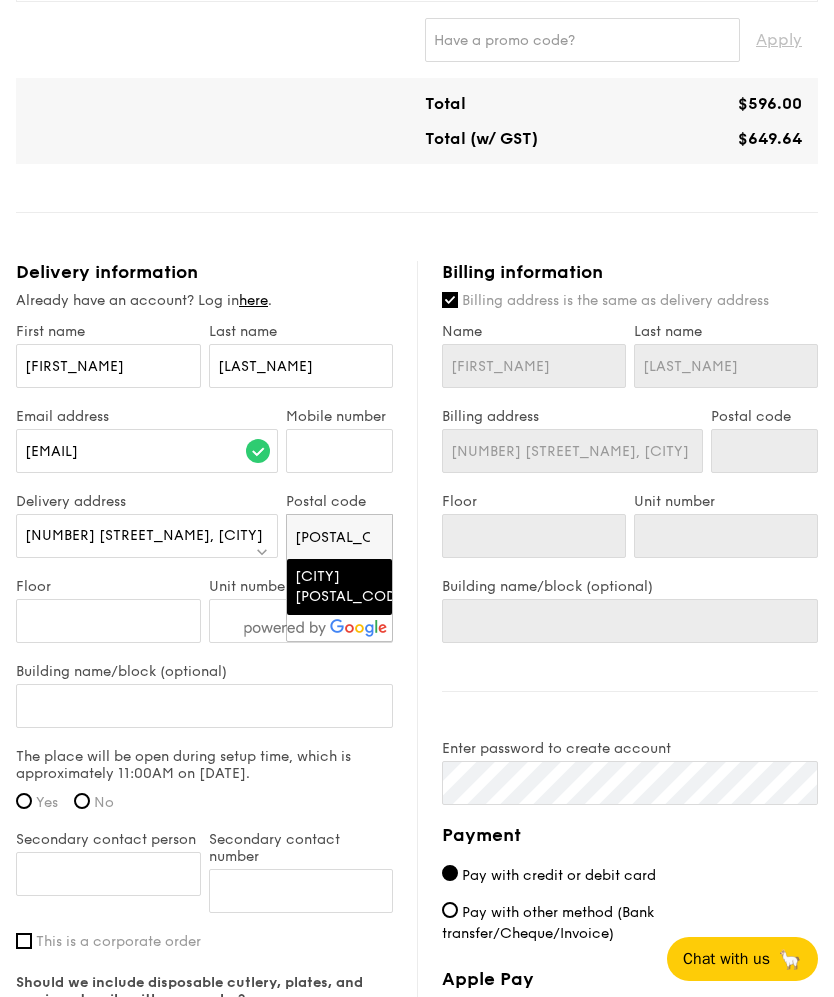 click on "[POSTAL_CODE]" at bounding box center [340, 537] 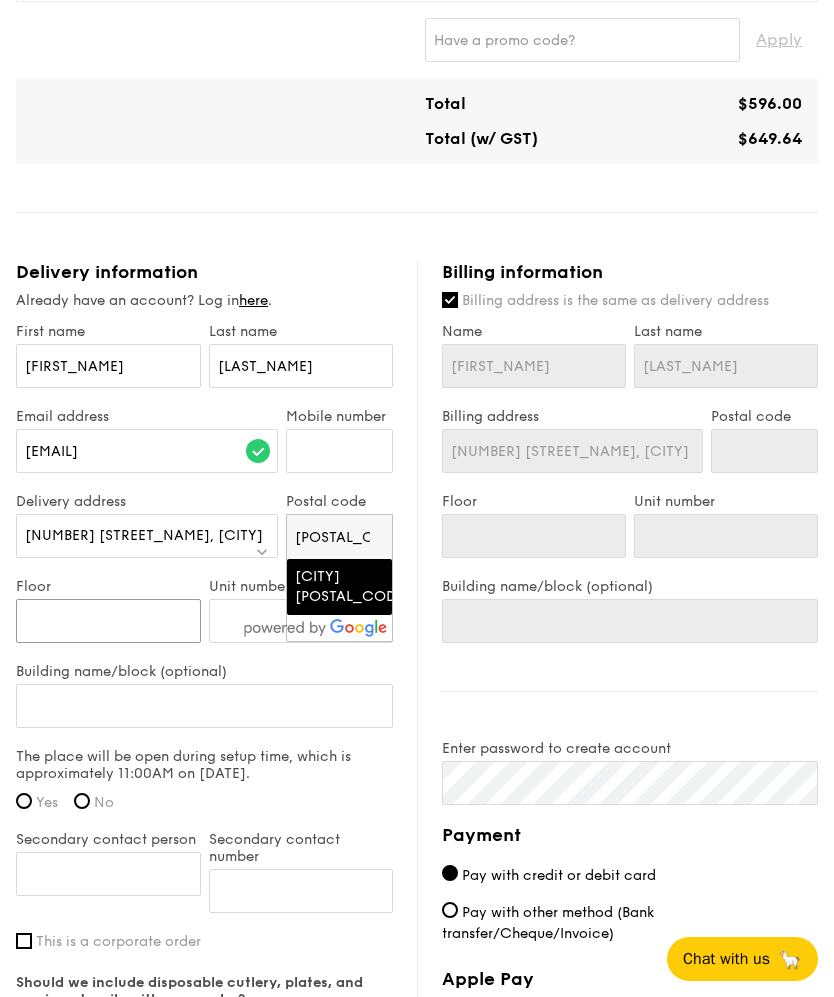 click on "Floor" at bounding box center [108, 621] 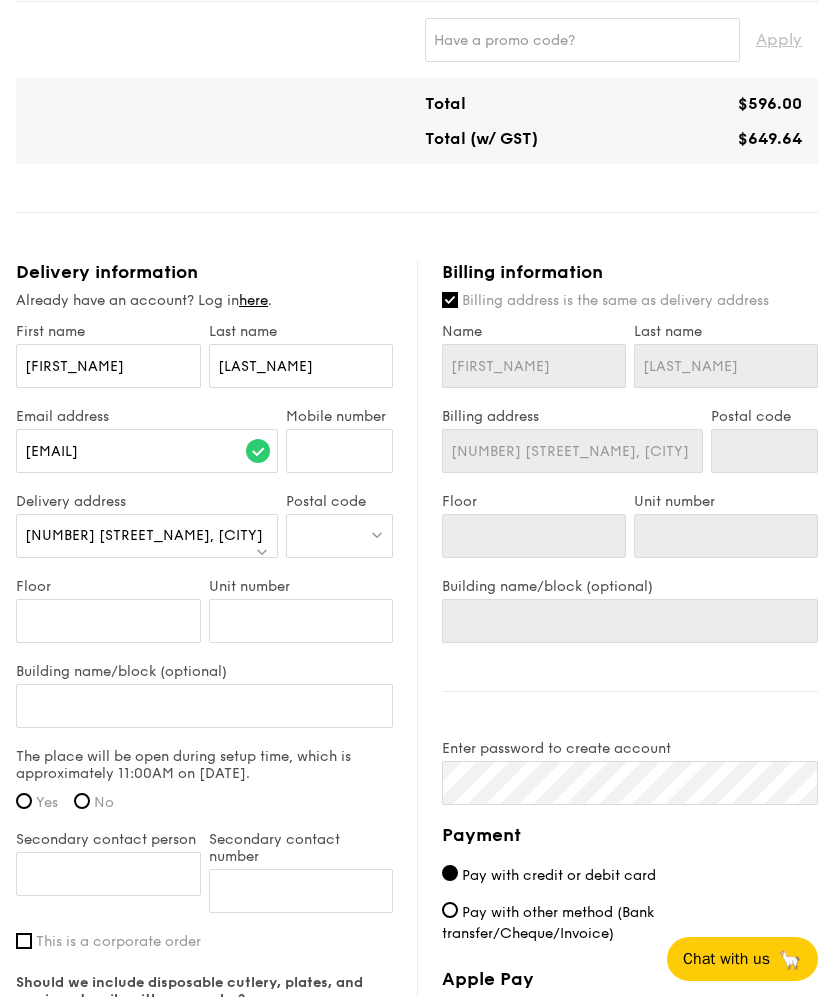 click at bounding box center (340, 536) 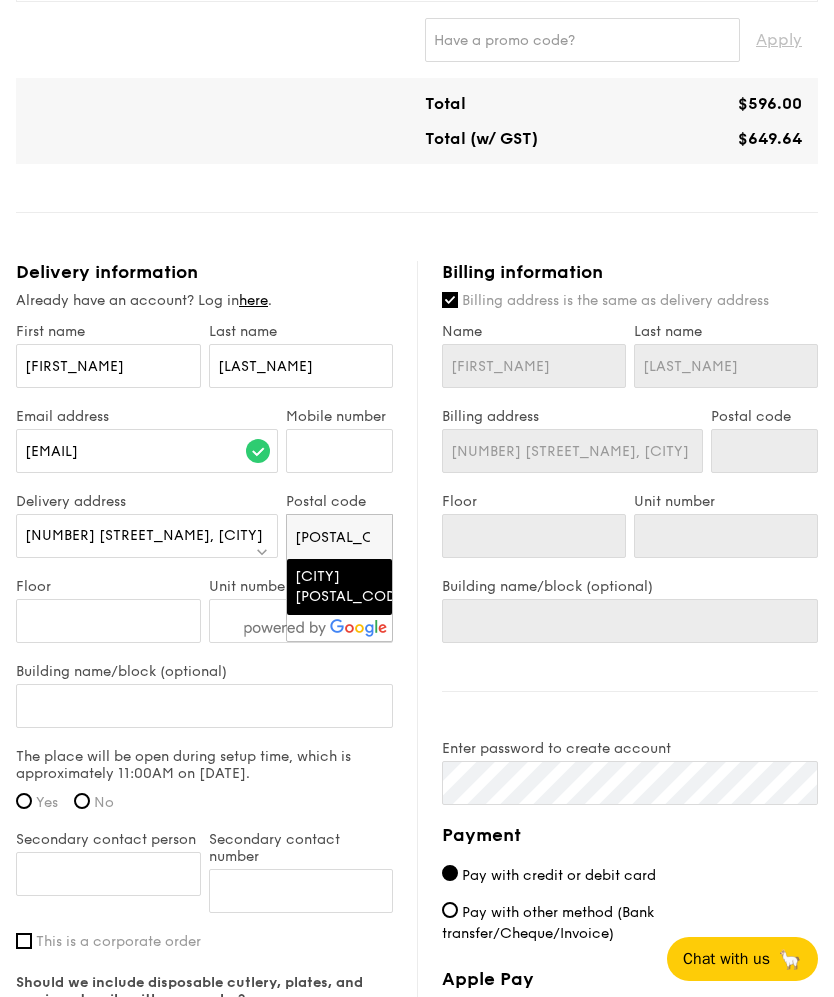 click on "[CITY] [POSTAL_CODE]" at bounding box center [328, 587] 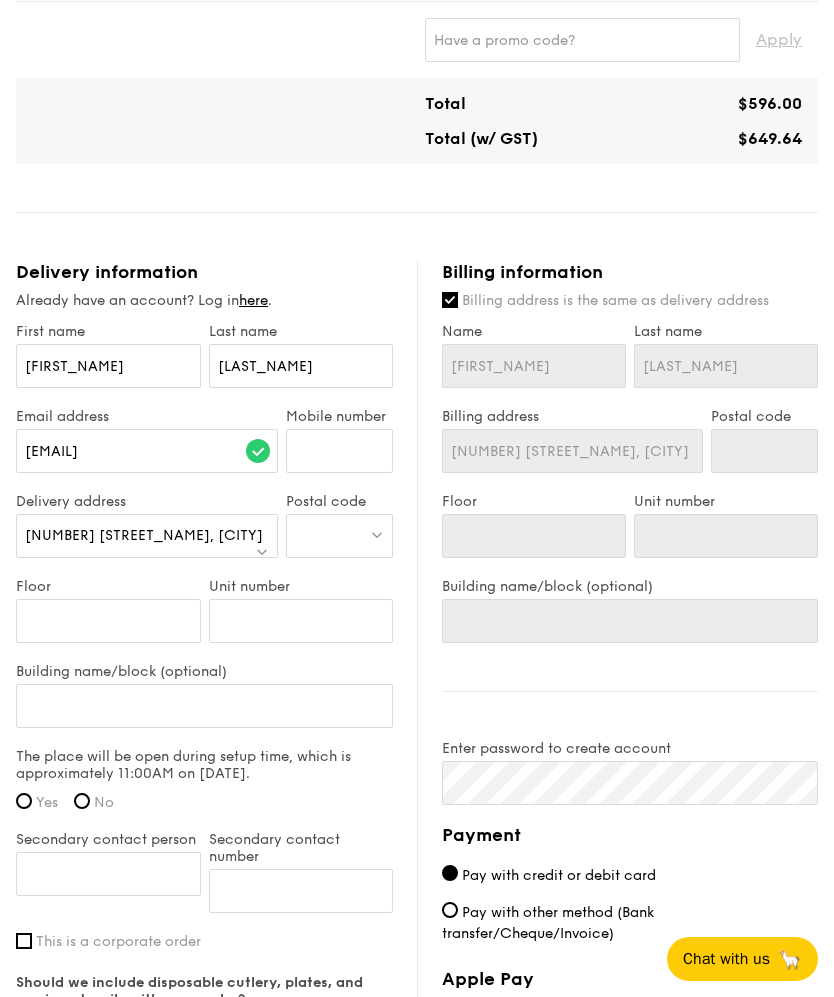 type on "[CITY] [POSTAL_CODE]" 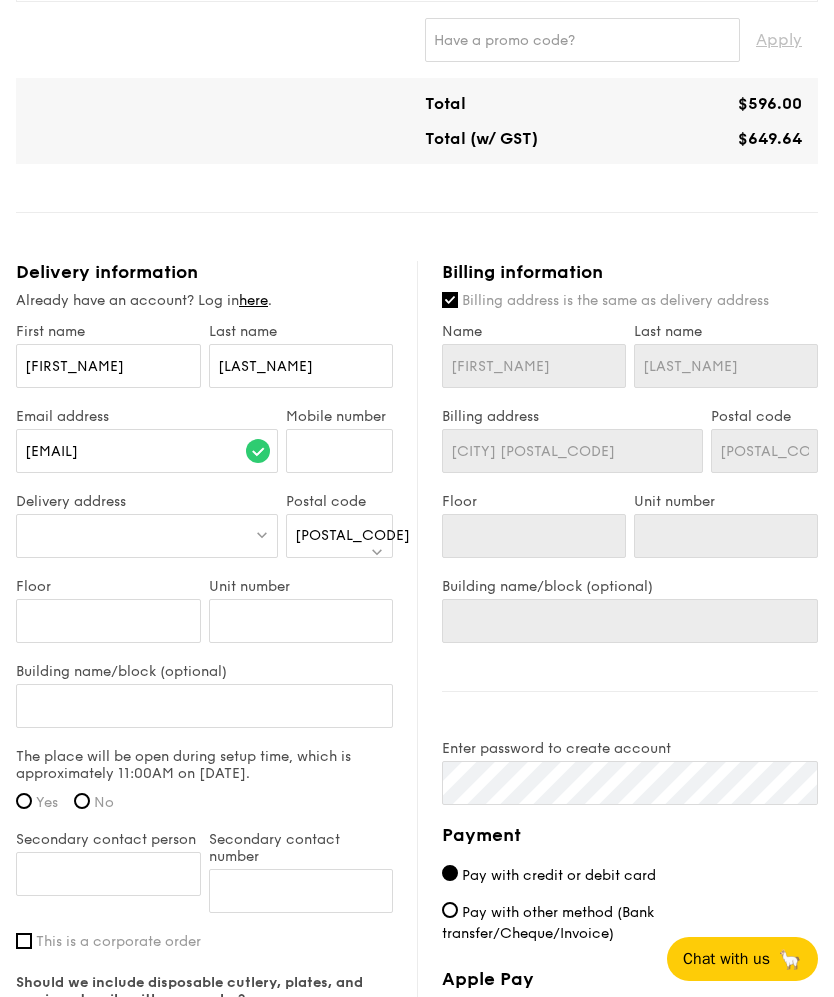 click at bounding box center [147, 536] 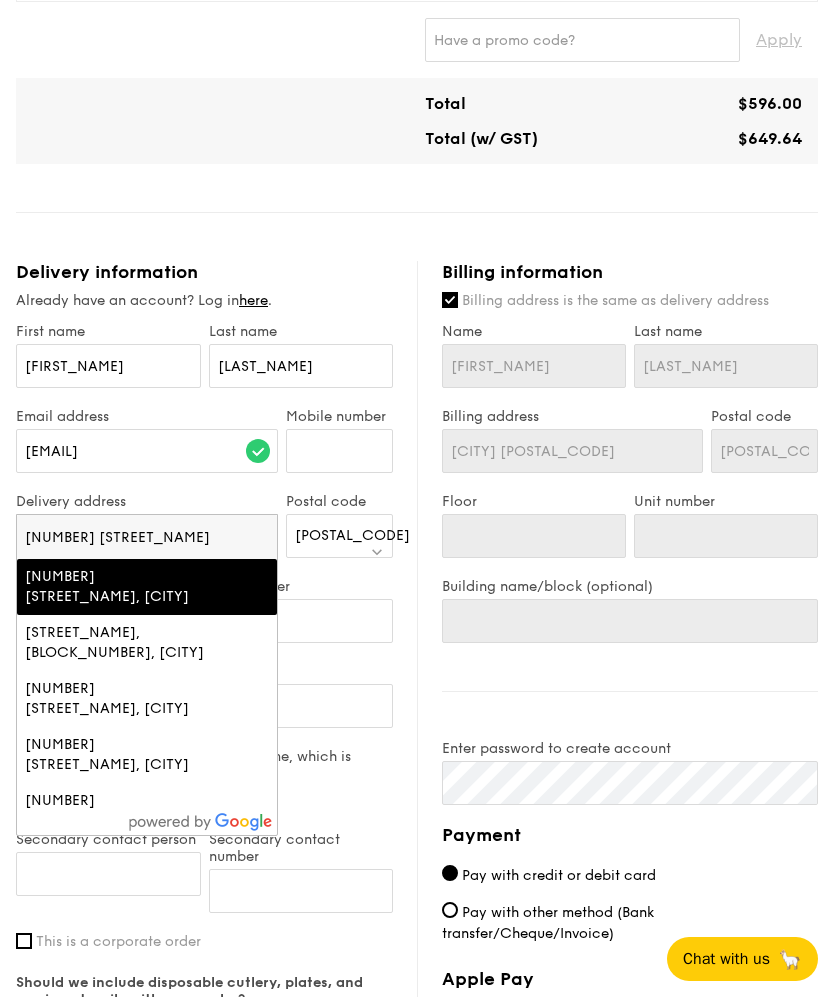 click on "[NUMBER] [STREET_NAME], [CITY]" at bounding box center [116, 587] 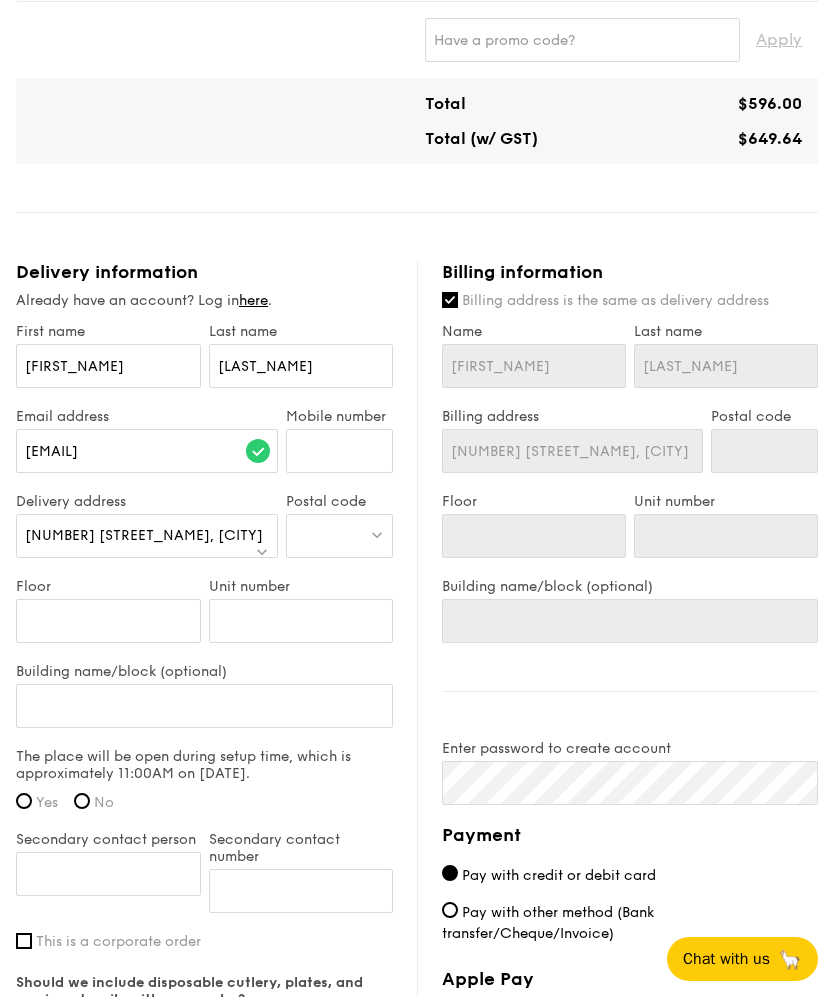 click on "Billing information" at bounding box center (522, 272) 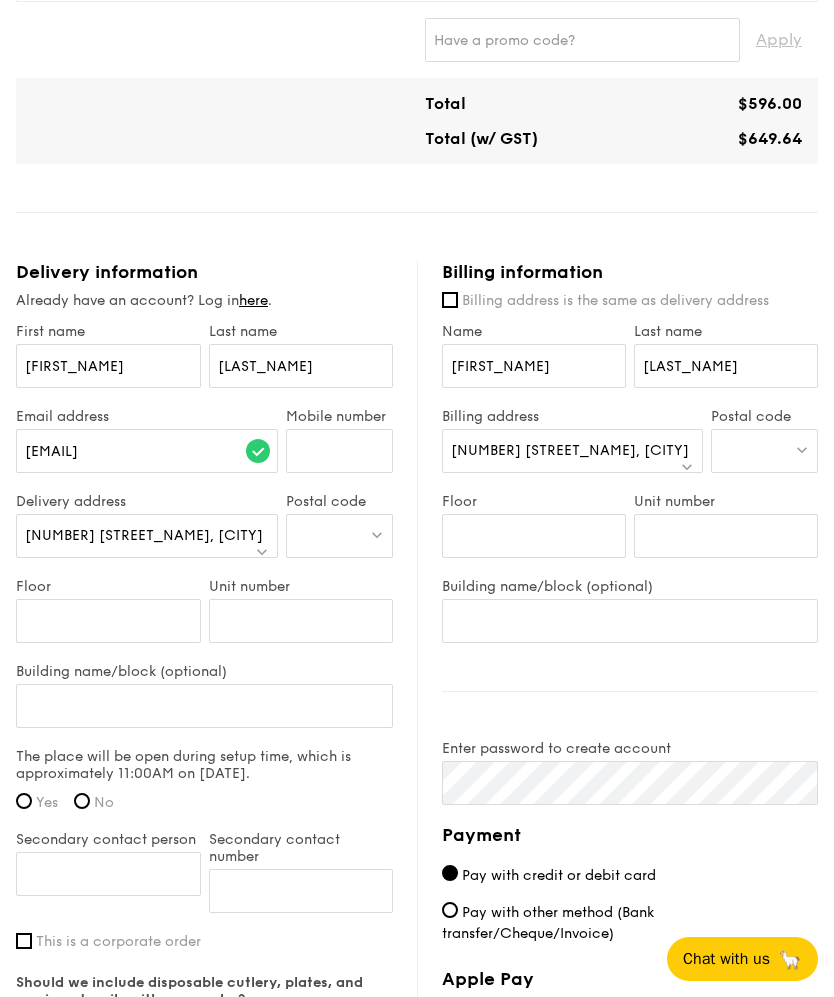 click at bounding box center (340, 536) 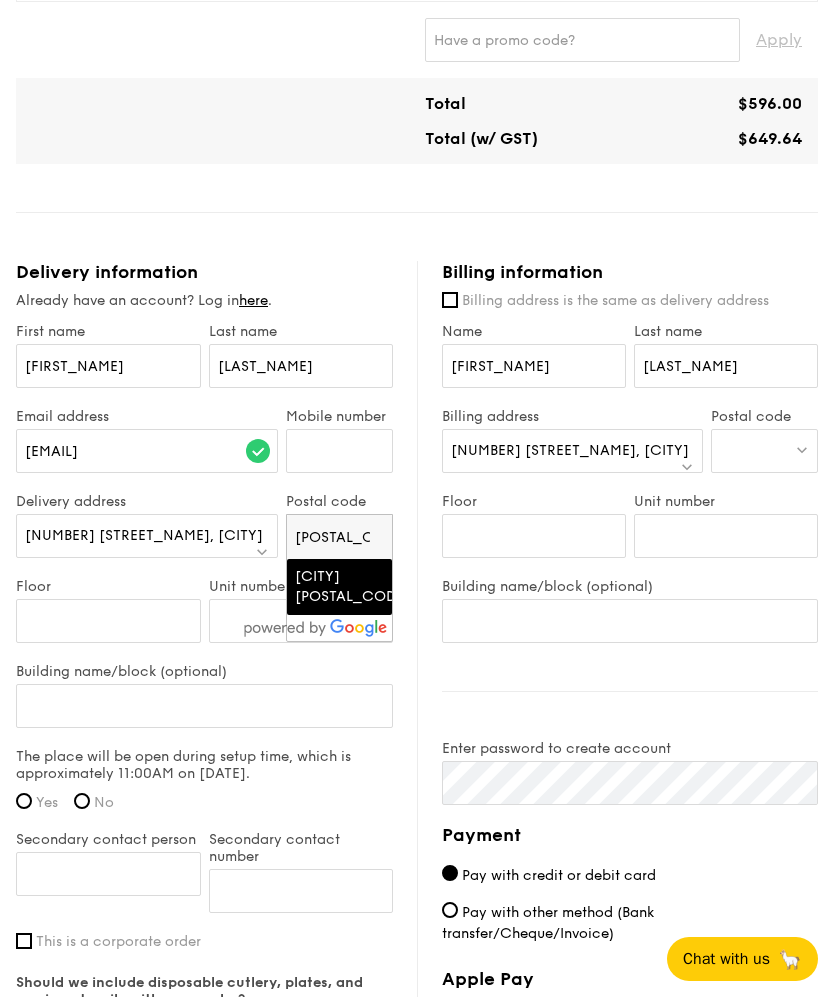 click on "[CITY] [POSTAL_CODE]" at bounding box center [328, 587] 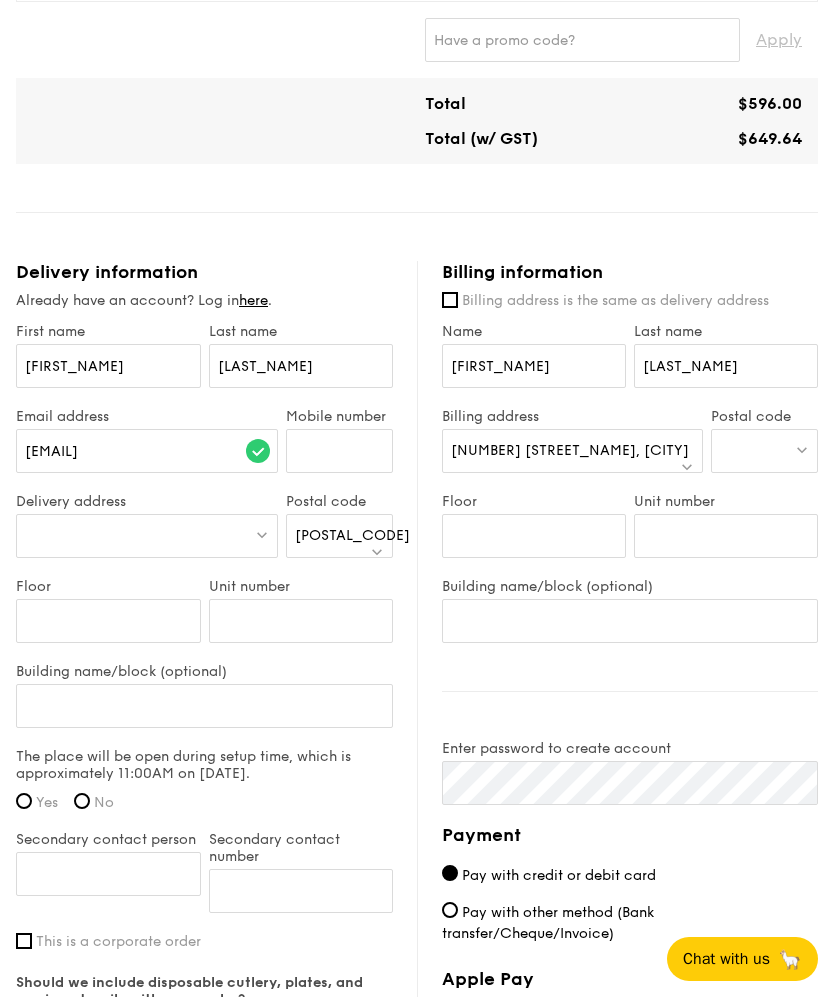 click at bounding box center (147, 536) 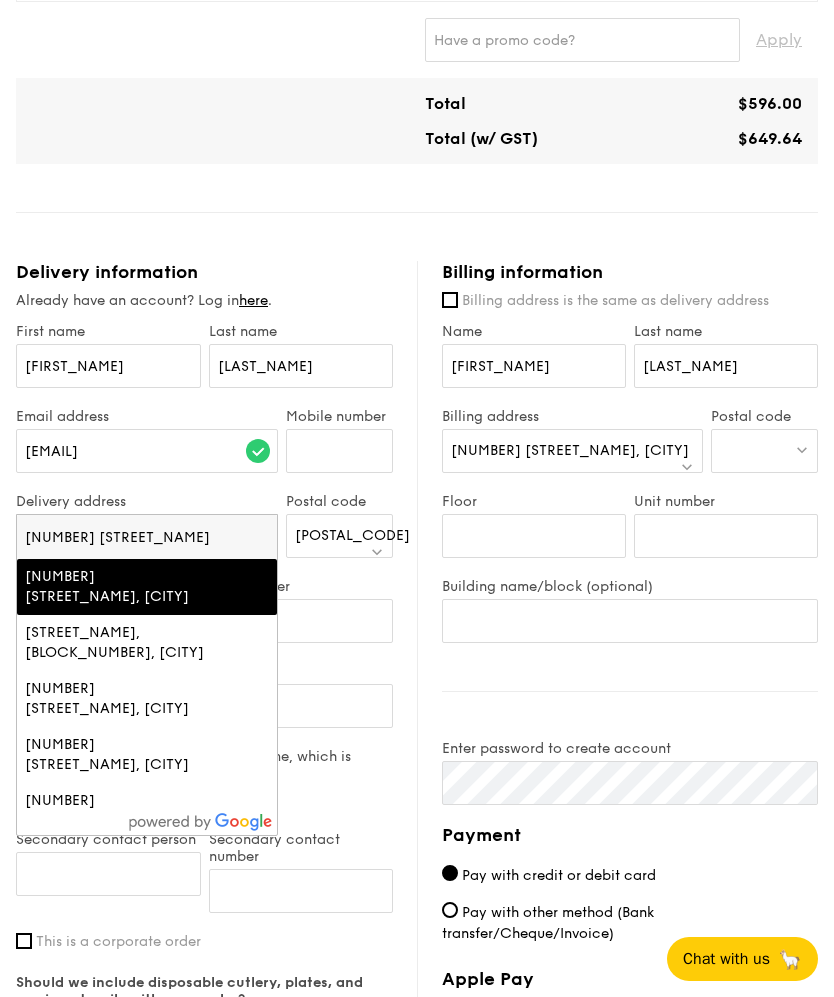 click on "[NUMBER] [STREET_NAME], [CITY]" at bounding box center (116, 587) 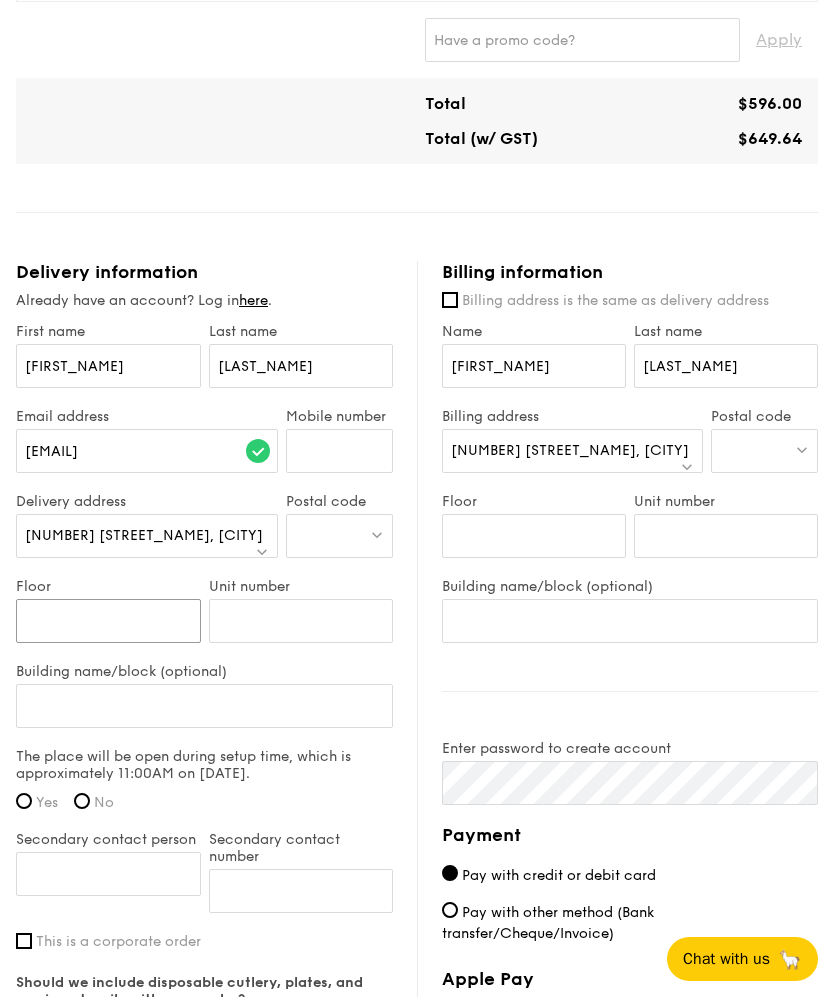 click on "Floor" at bounding box center [108, 621] 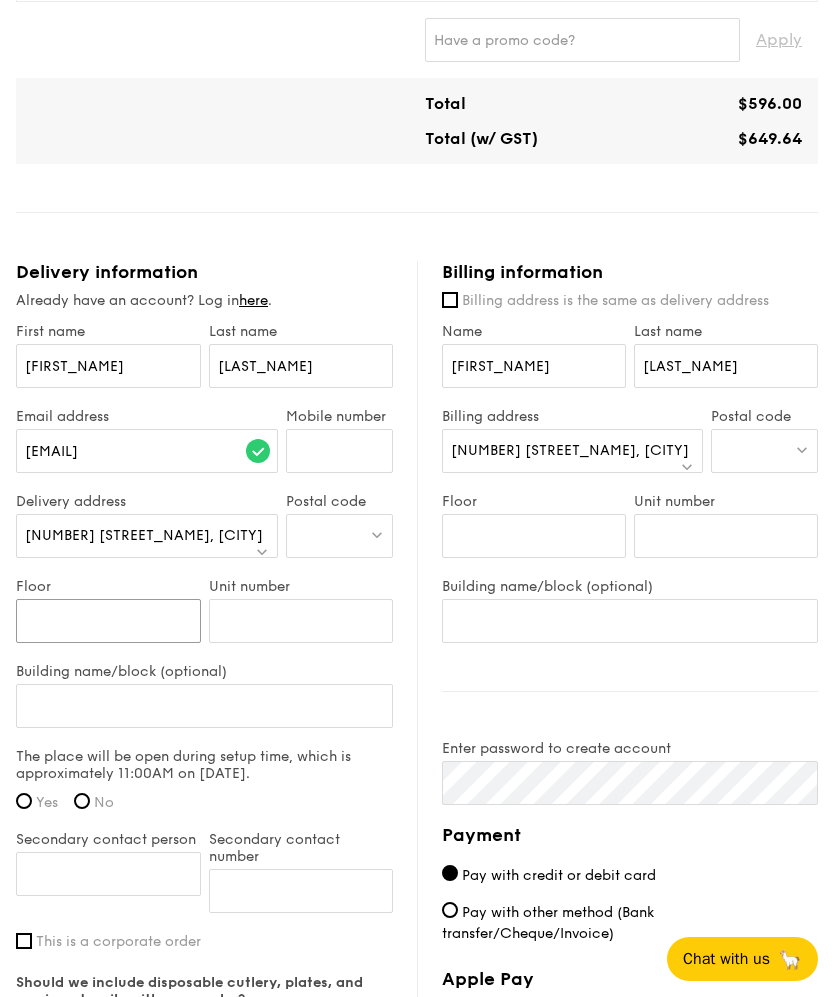 type on "Q" 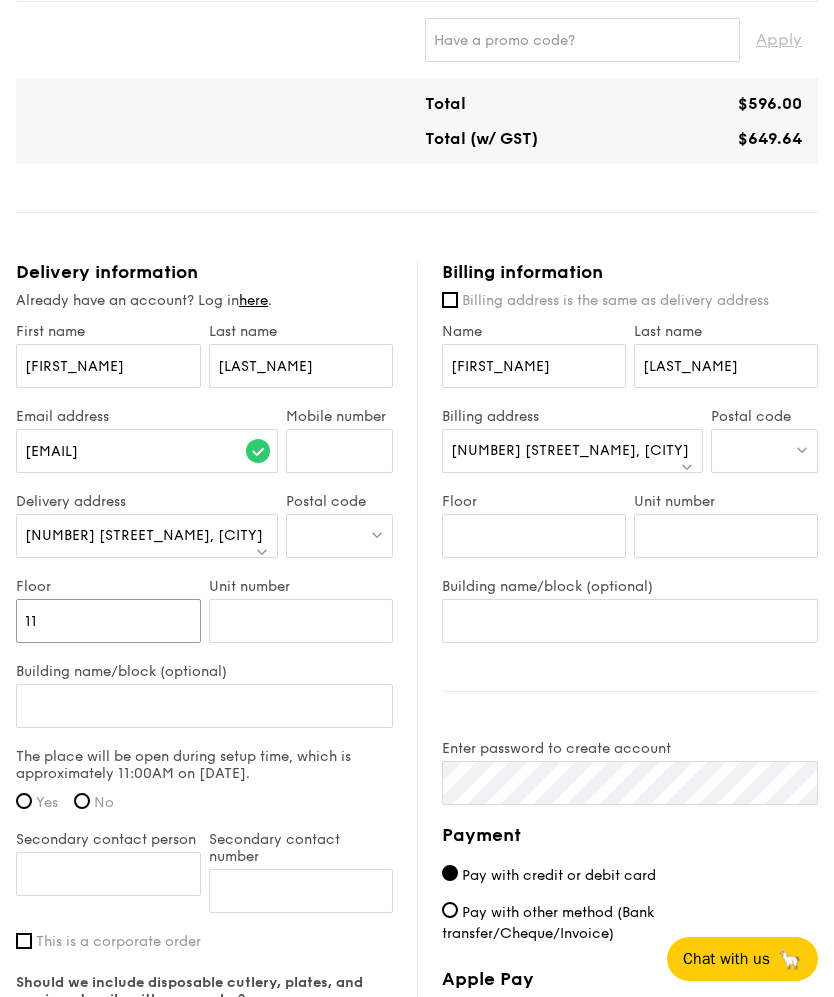 type on "11" 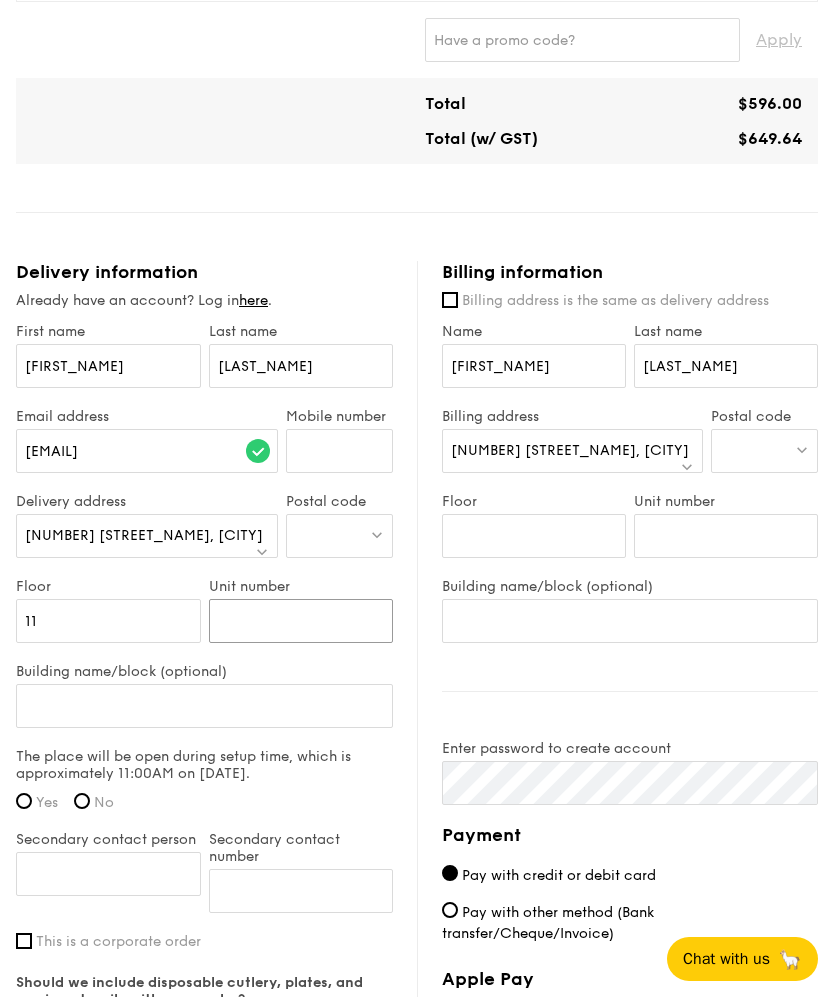 click on "Unit number" at bounding box center [301, 621] 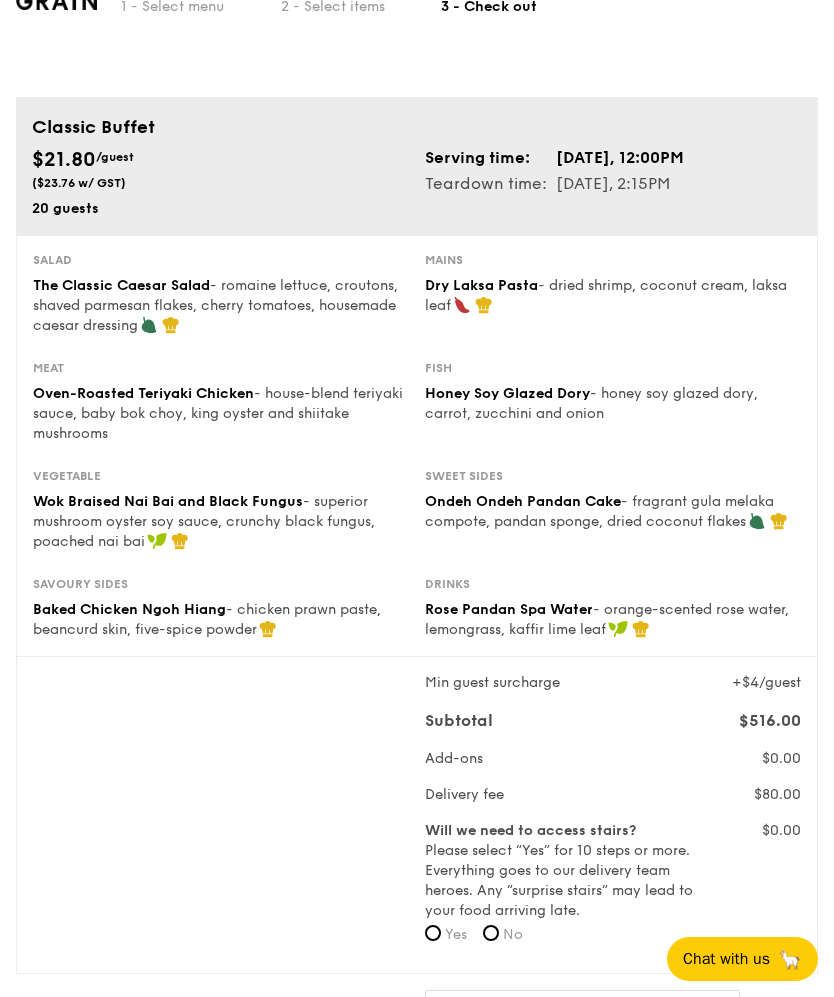 scroll, scrollTop: 0, scrollLeft: 0, axis: both 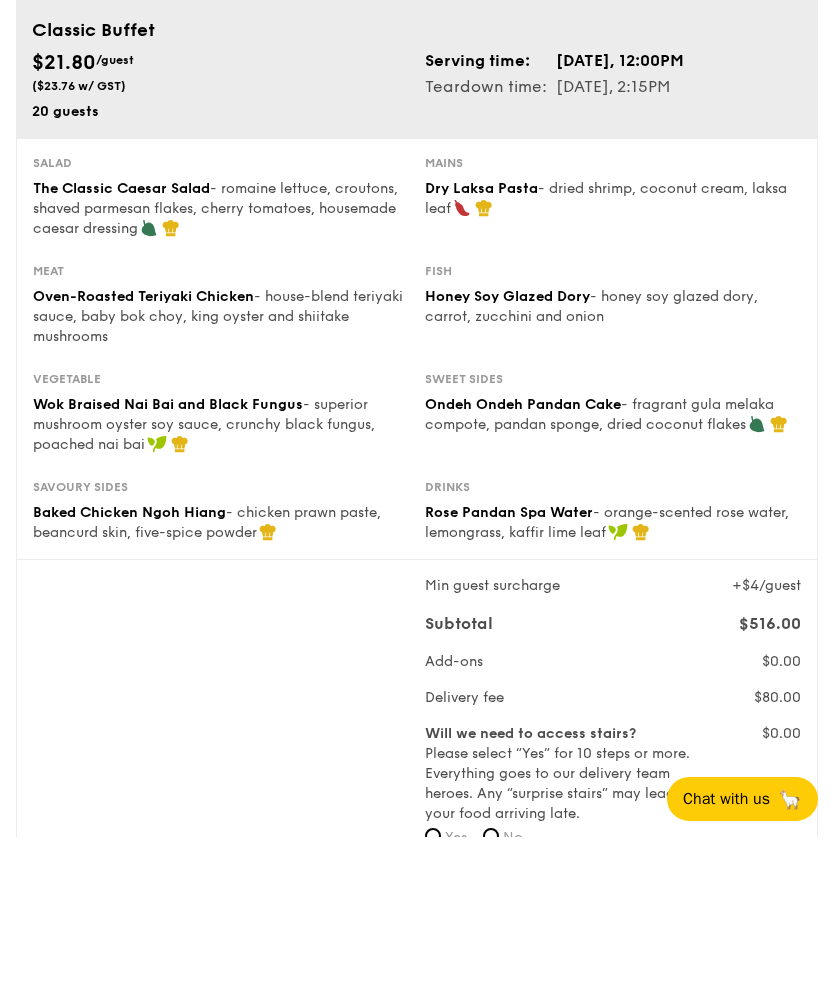 type on "[NUMBER]" 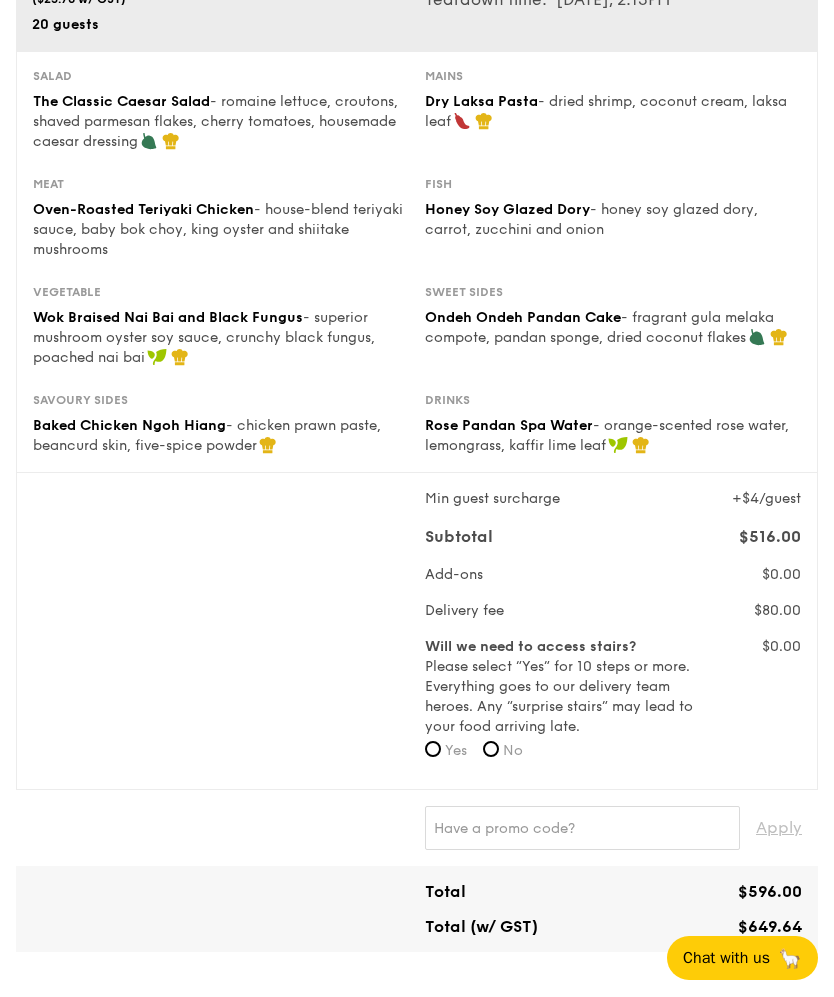 scroll, scrollTop: 0, scrollLeft: 0, axis: both 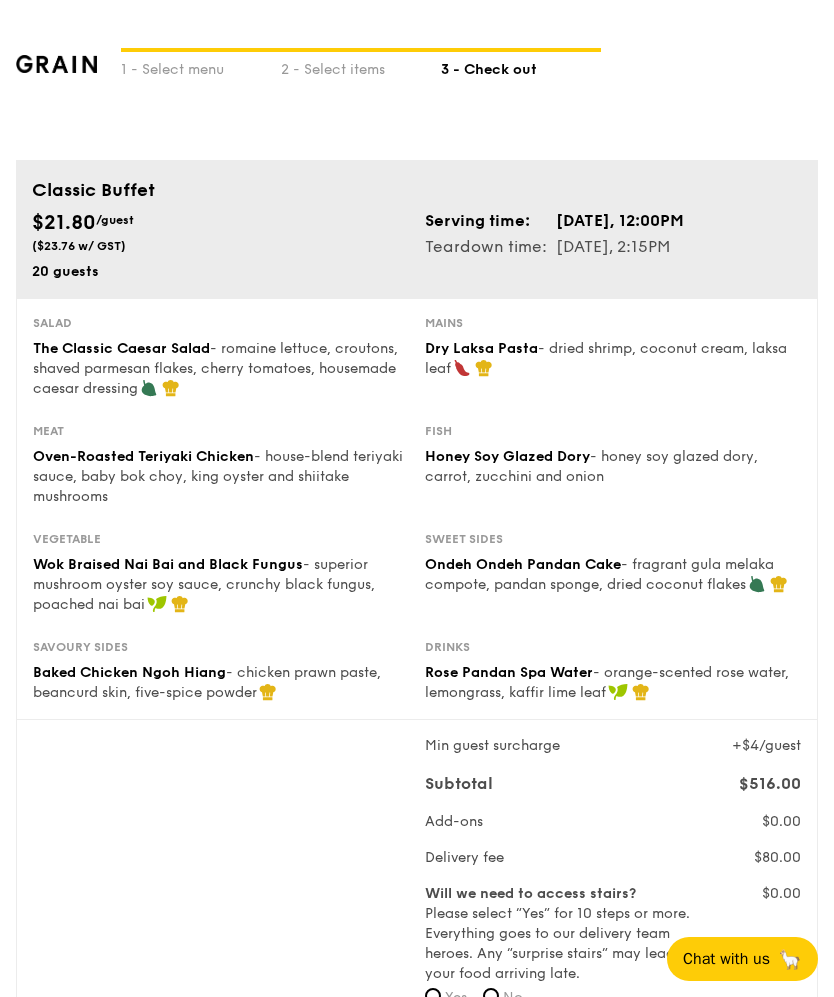 click on "1 - Select menu" at bounding box center [201, 66] 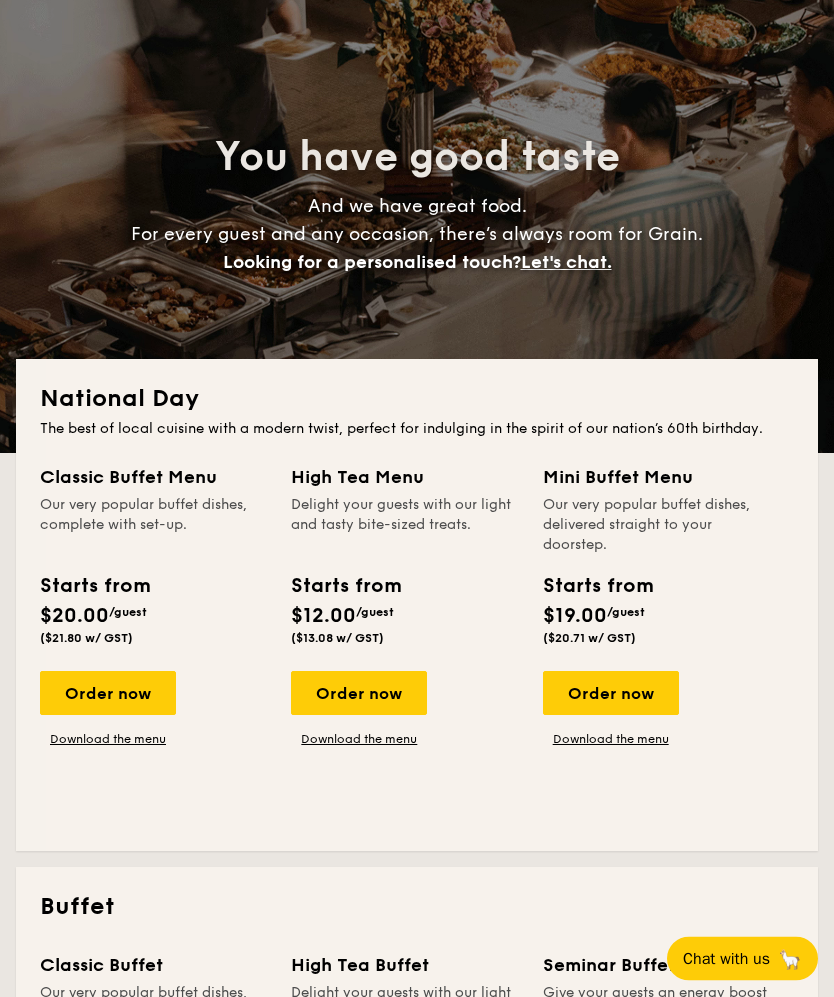 scroll, scrollTop: 0, scrollLeft: 0, axis: both 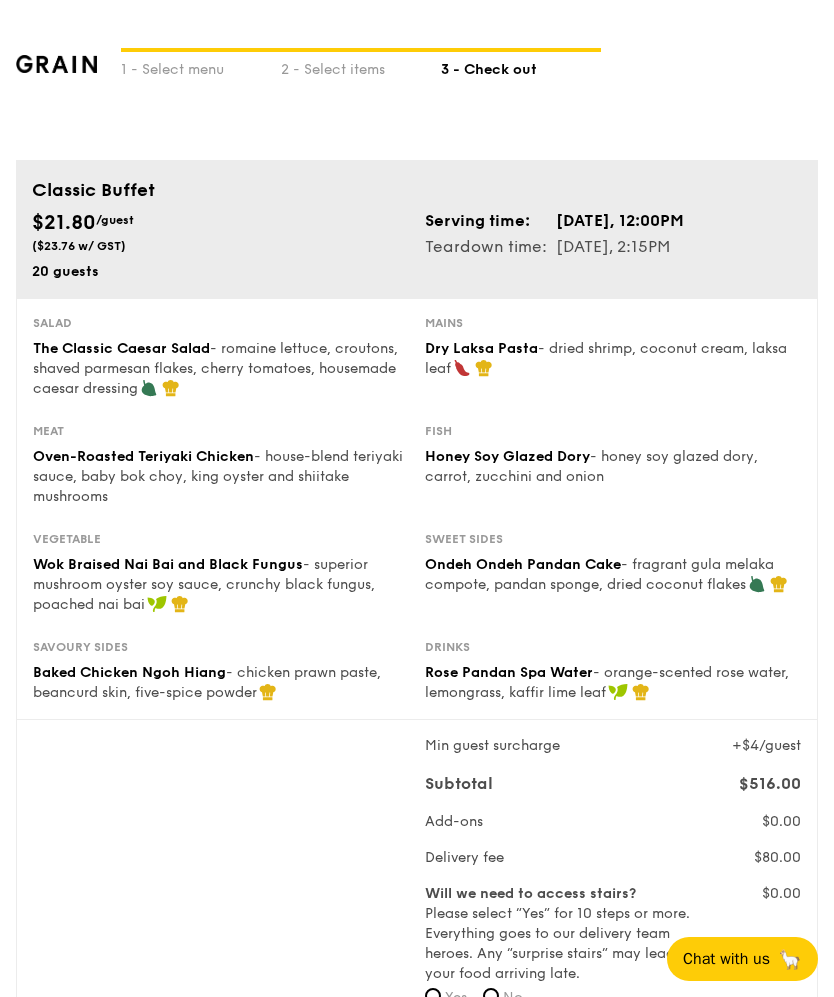 click on "1 - Select menu" at bounding box center [201, 66] 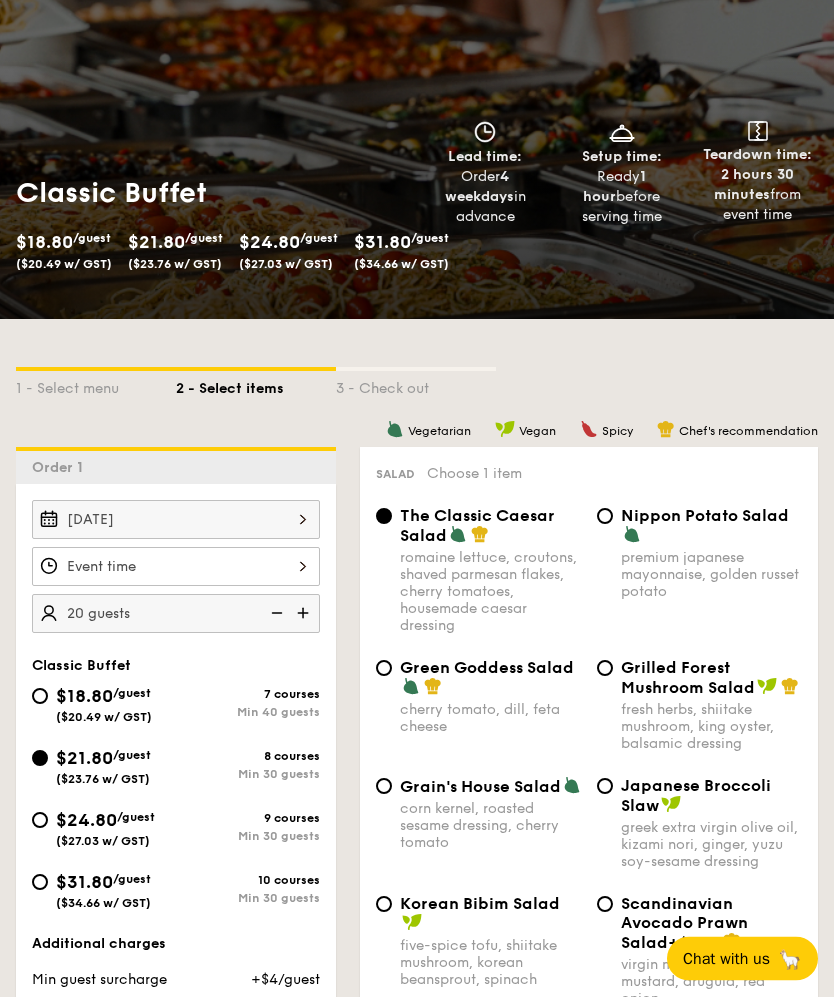 click at bounding box center [176, 567] 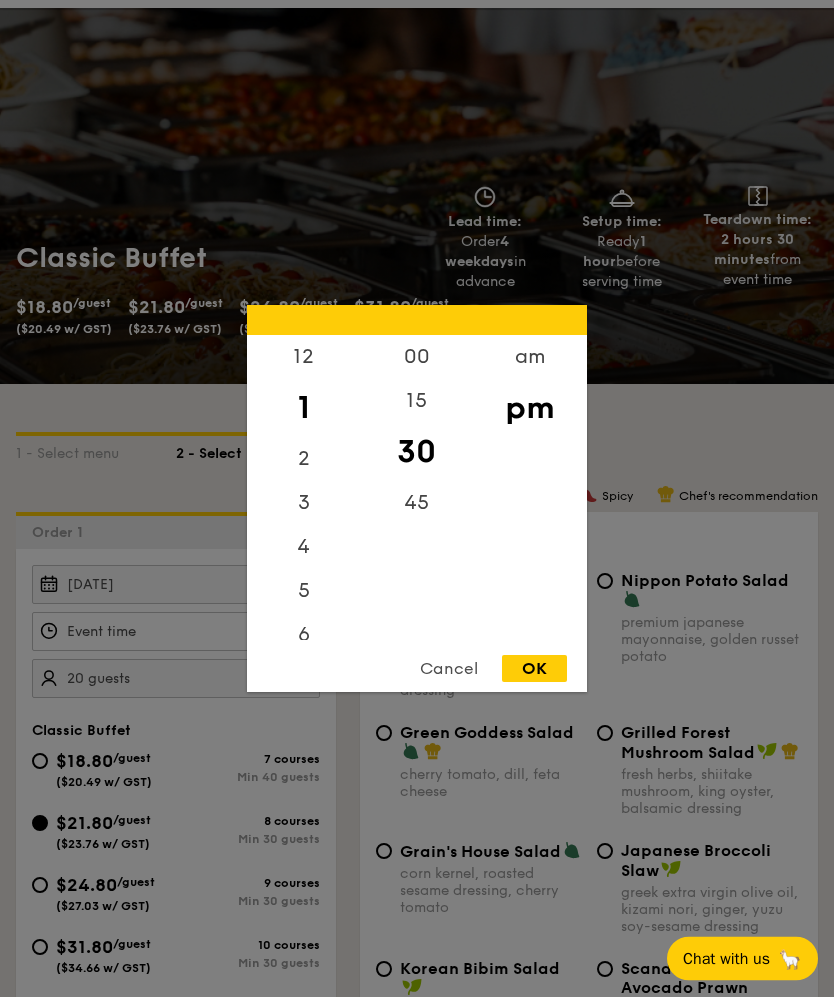 scroll, scrollTop: 52, scrollLeft: 0, axis: vertical 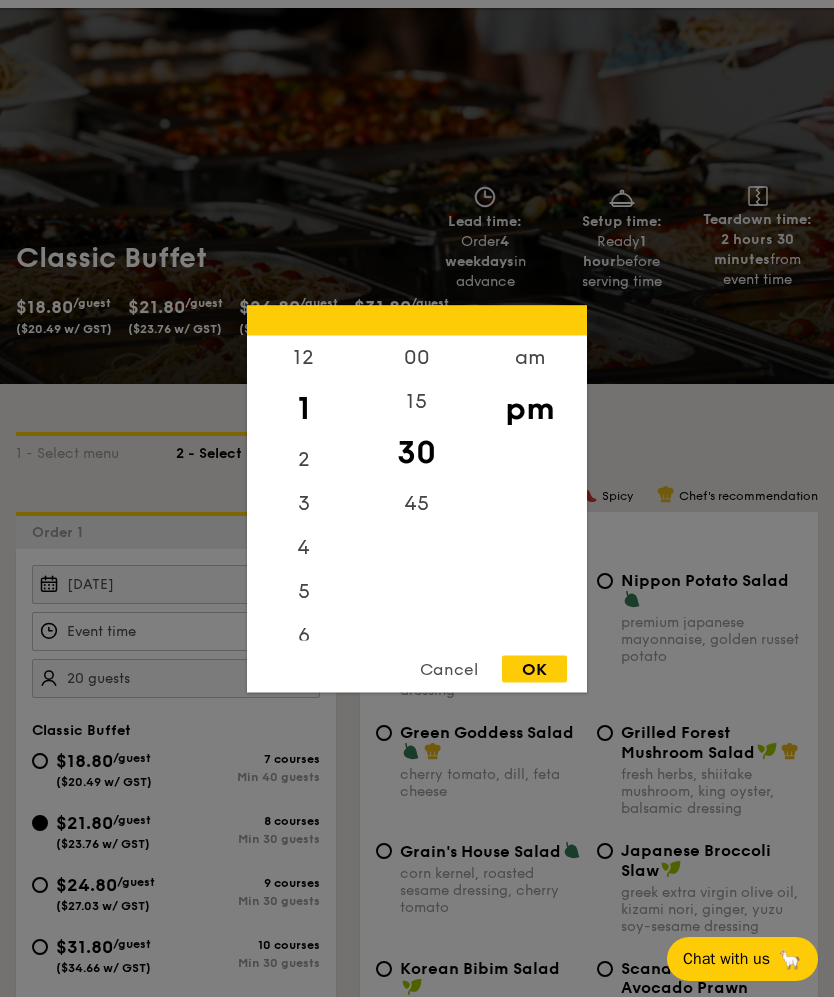 click on "12" at bounding box center (303, 357) 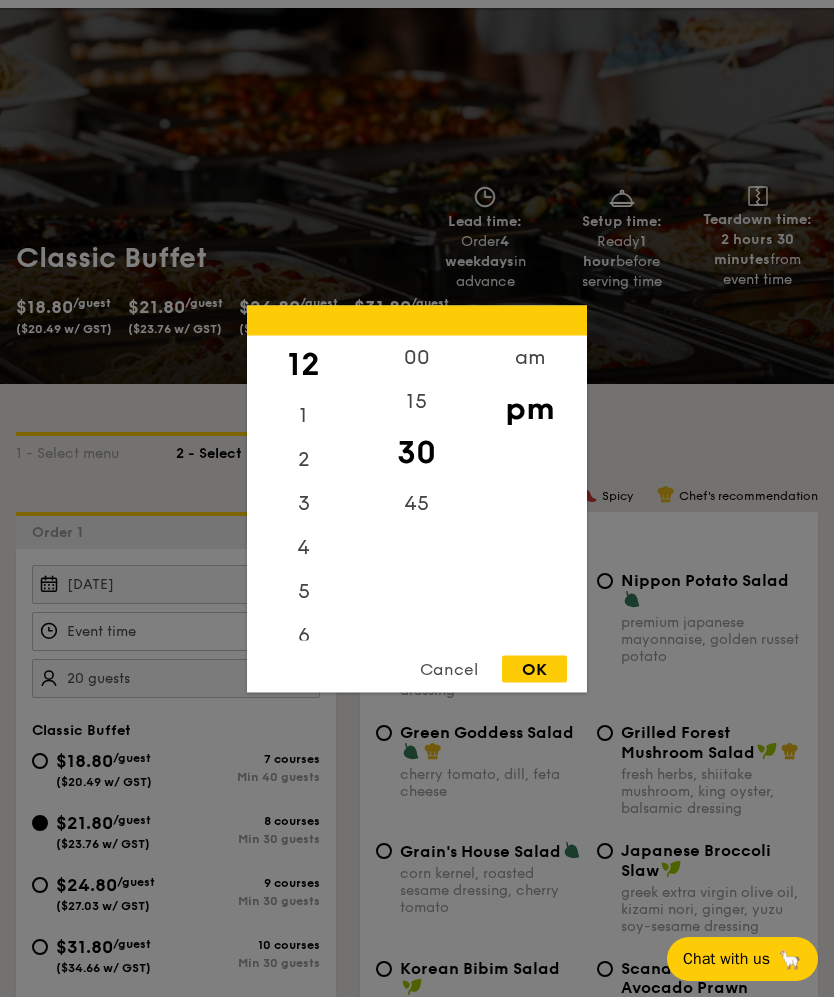 click on "OK" at bounding box center (534, 668) 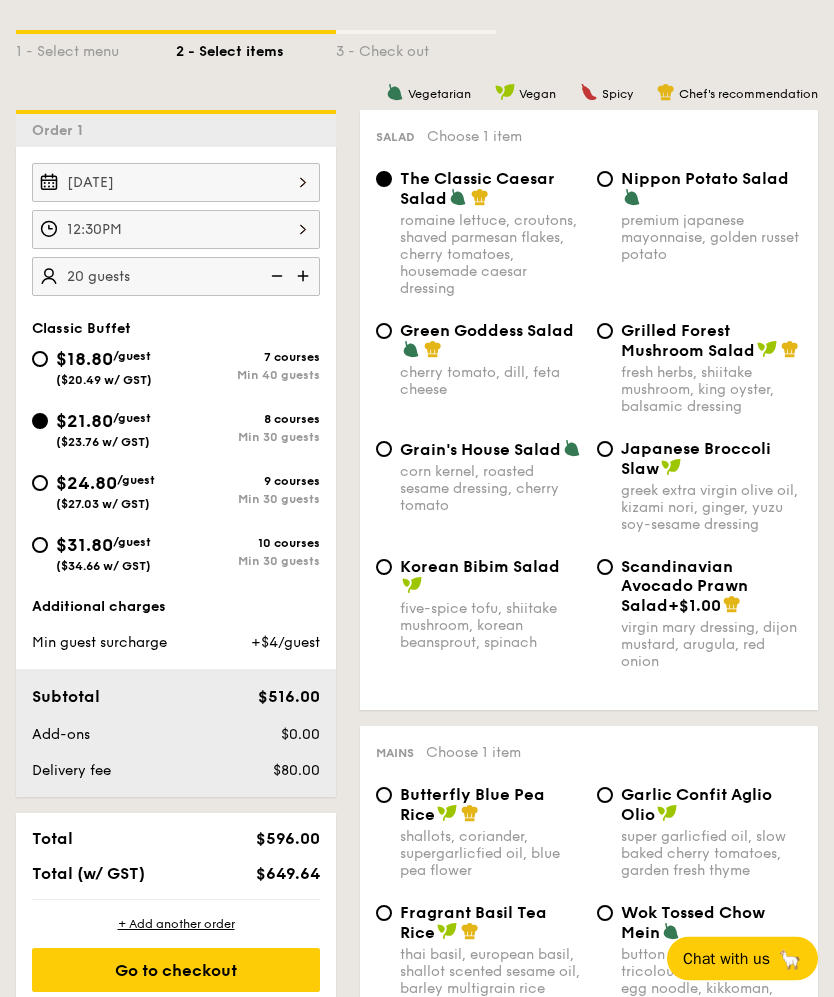 scroll, scrollTop: 489, scrollLeft: 0, axis: vertical 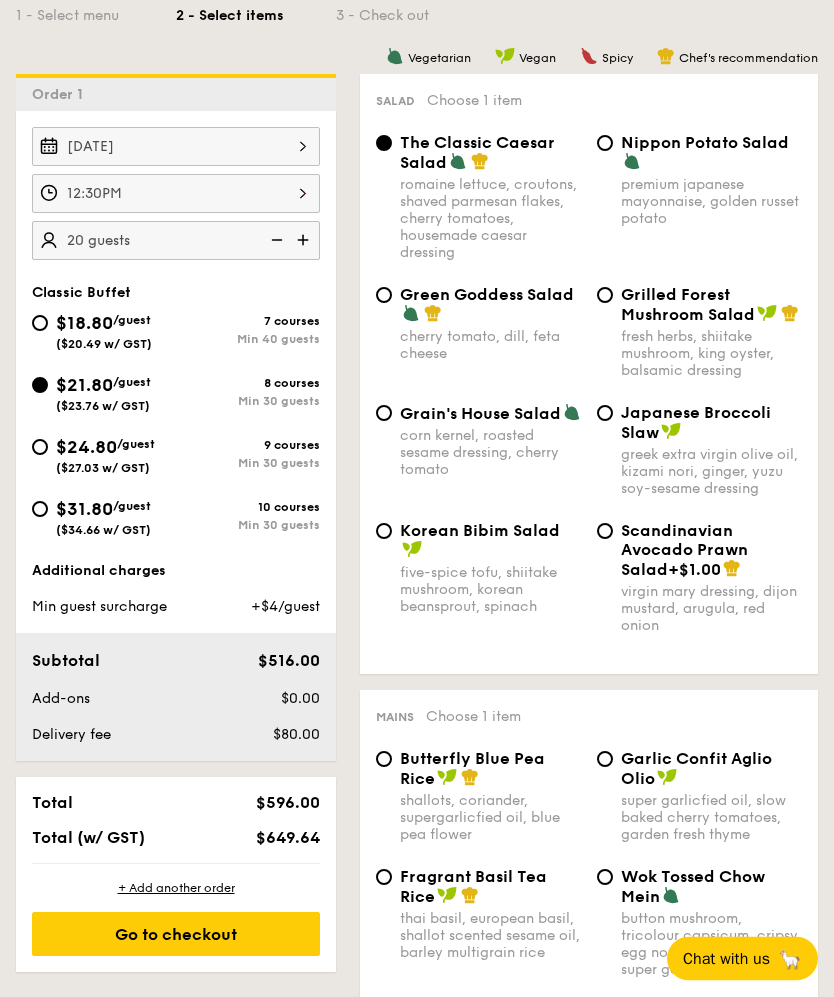 click on "Go to checkout" at bounding box center [176, 935] 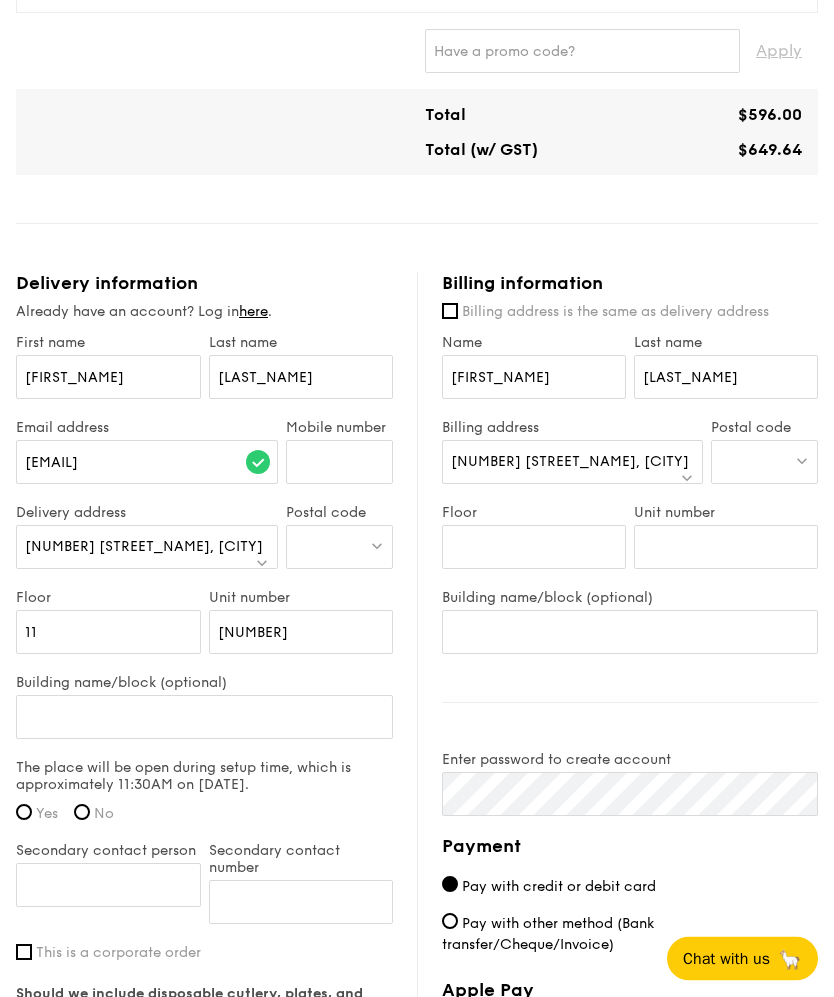 scroll, scrollTop: 1310, scrollLeft: 0, axis: vertical 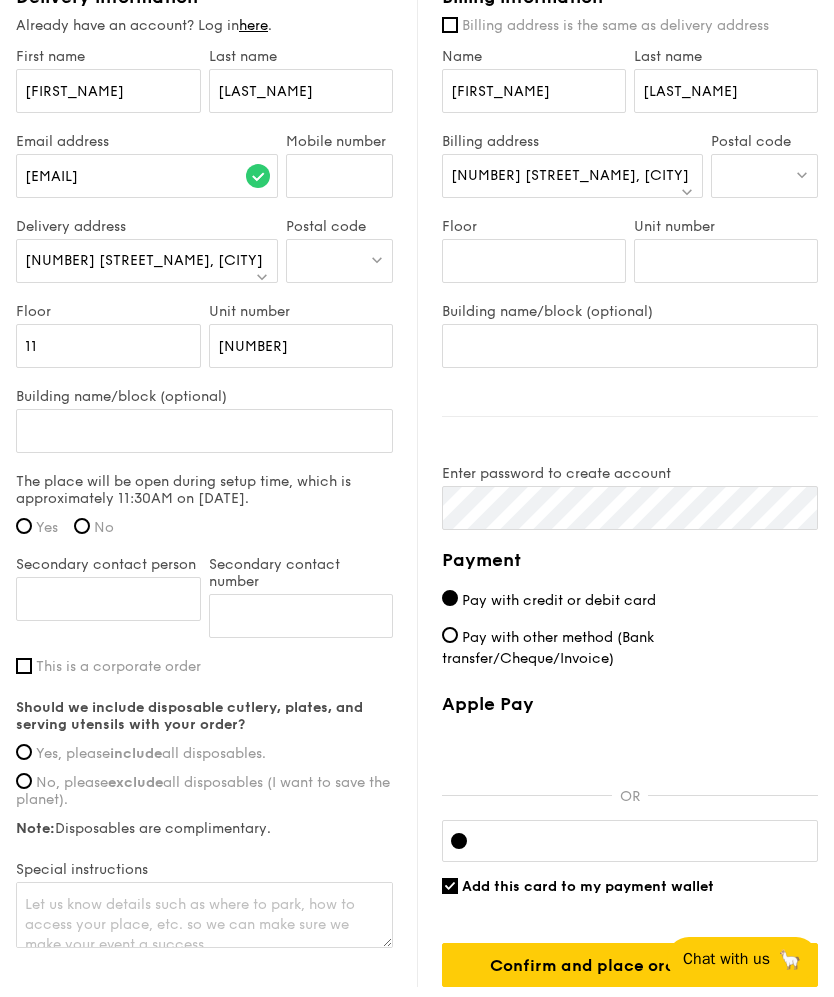 click on "The place will be open during setup time, which is approximately 11:30AM on [DATE].
Yes
No" at bounding box center (204, 510) 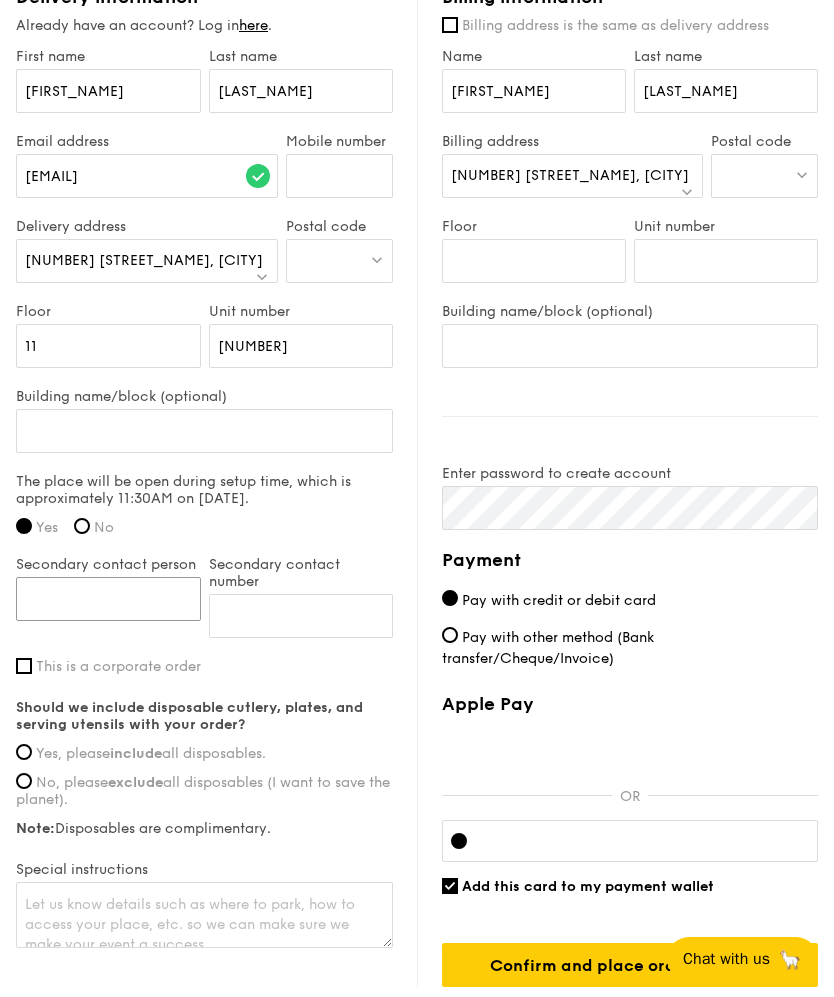 click on "Secondary contact person" at bounding box center (108, 599) 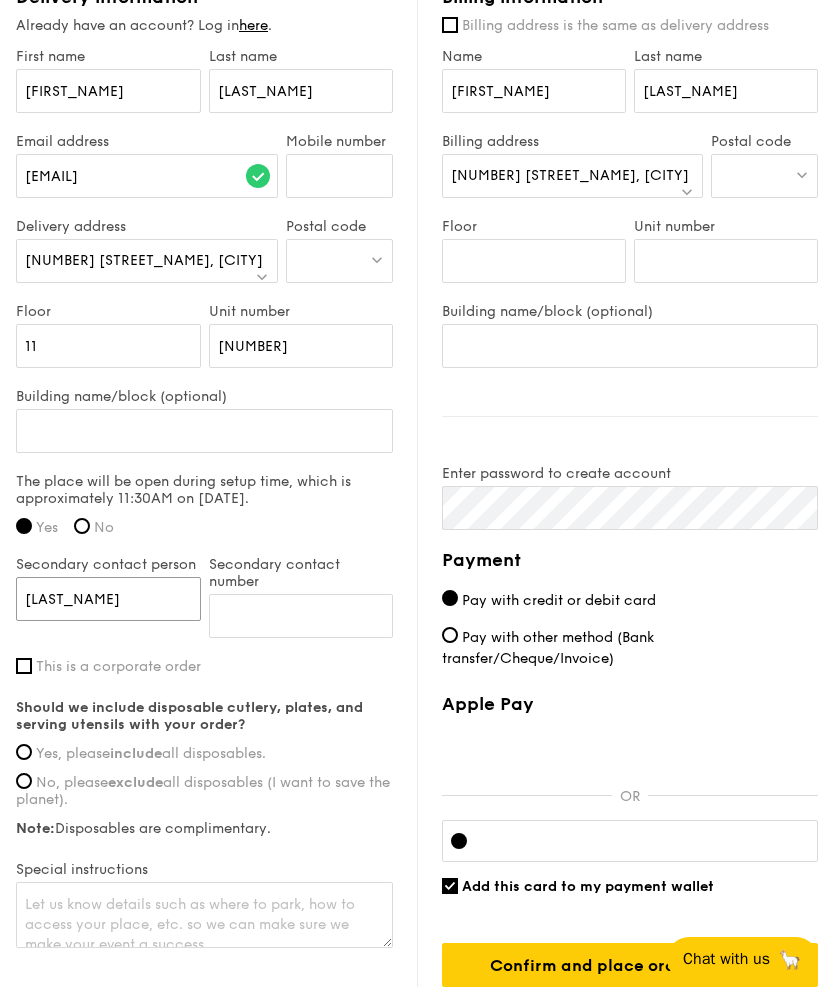type on "[LAST_NAME]" 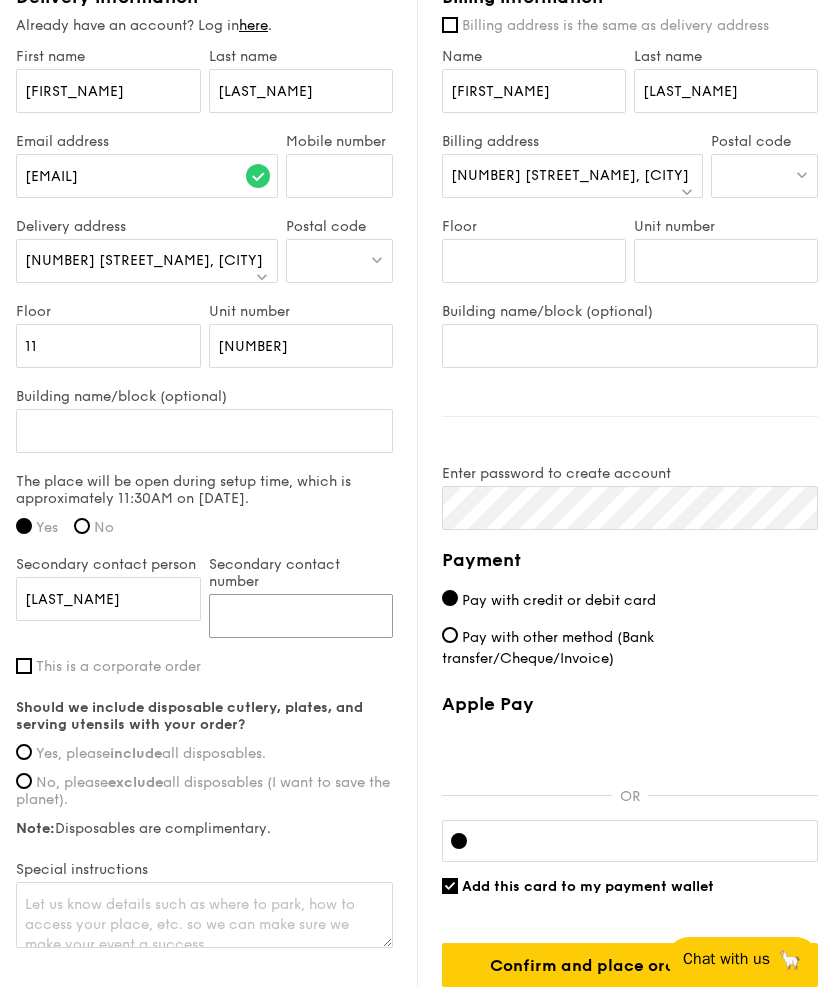 click on "Secondary contact number" at bounding box center (301, 616) 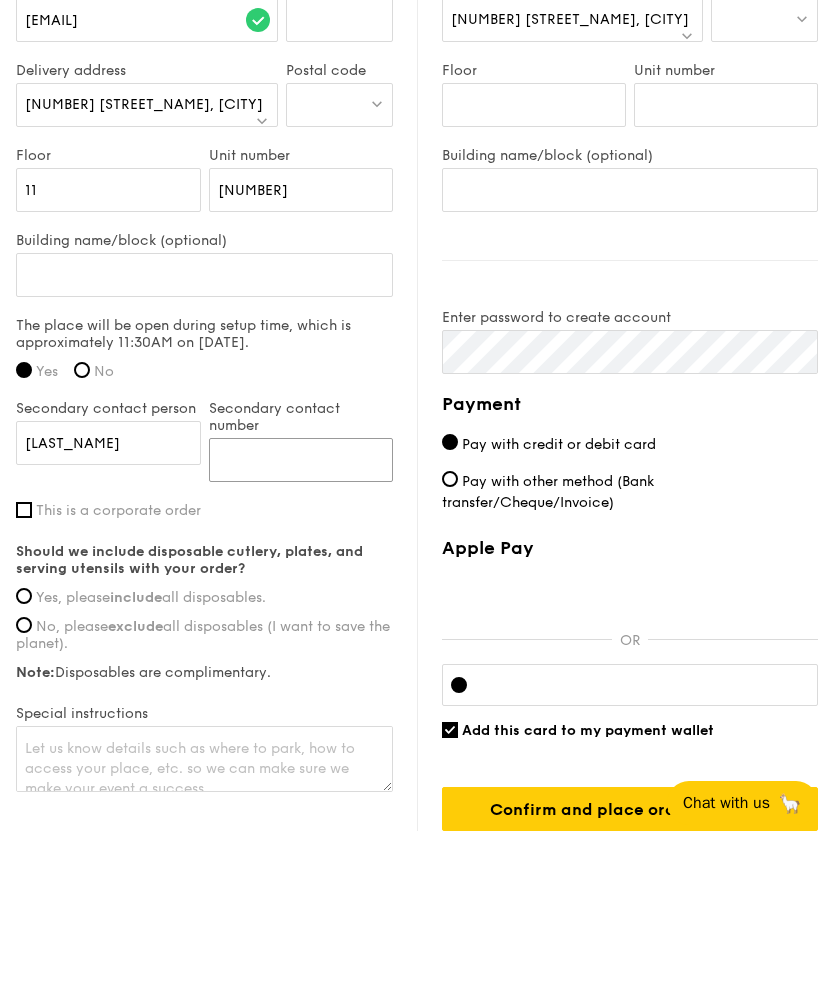 type on "[PHONE]" 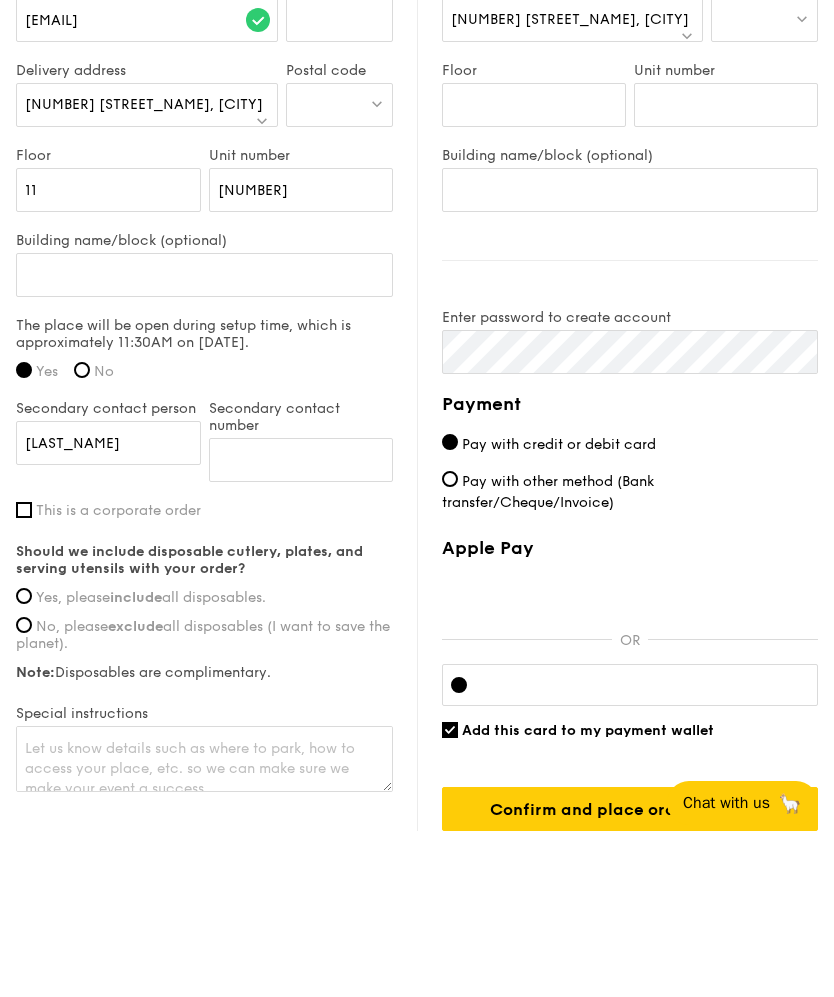click on "Yes, please  include  all disposables." at bounding box center (24, 752) 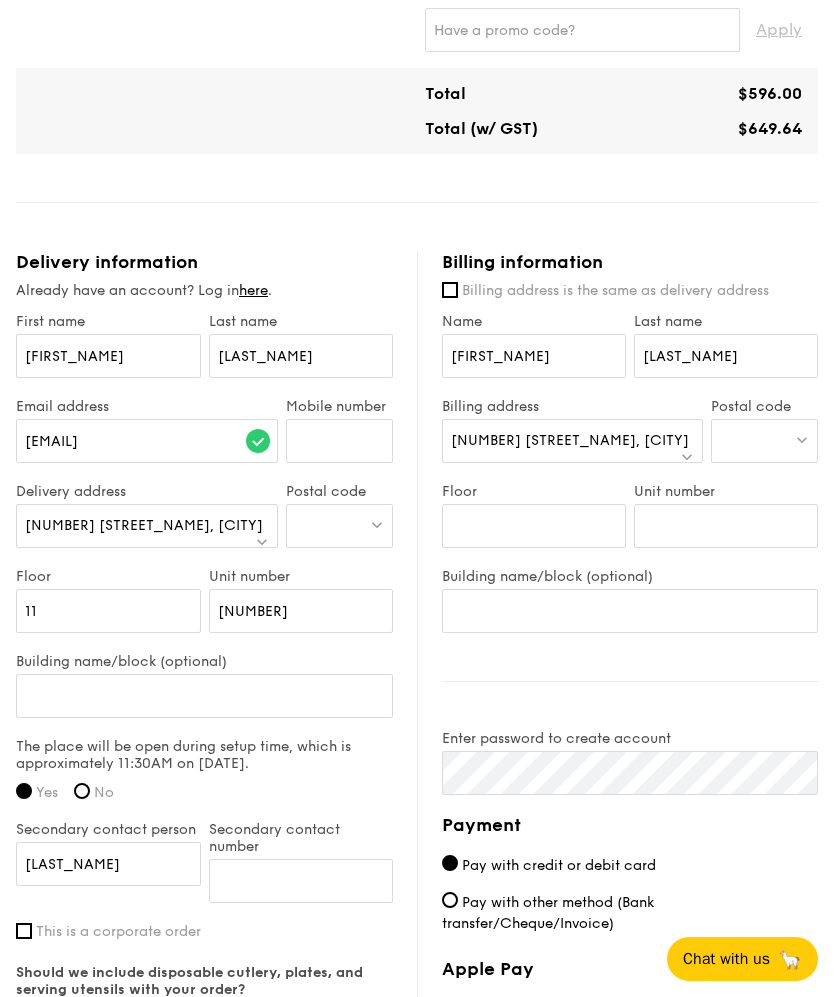 scroll, scrollTop: 1044, scrollLeft: 0, axis: vertical 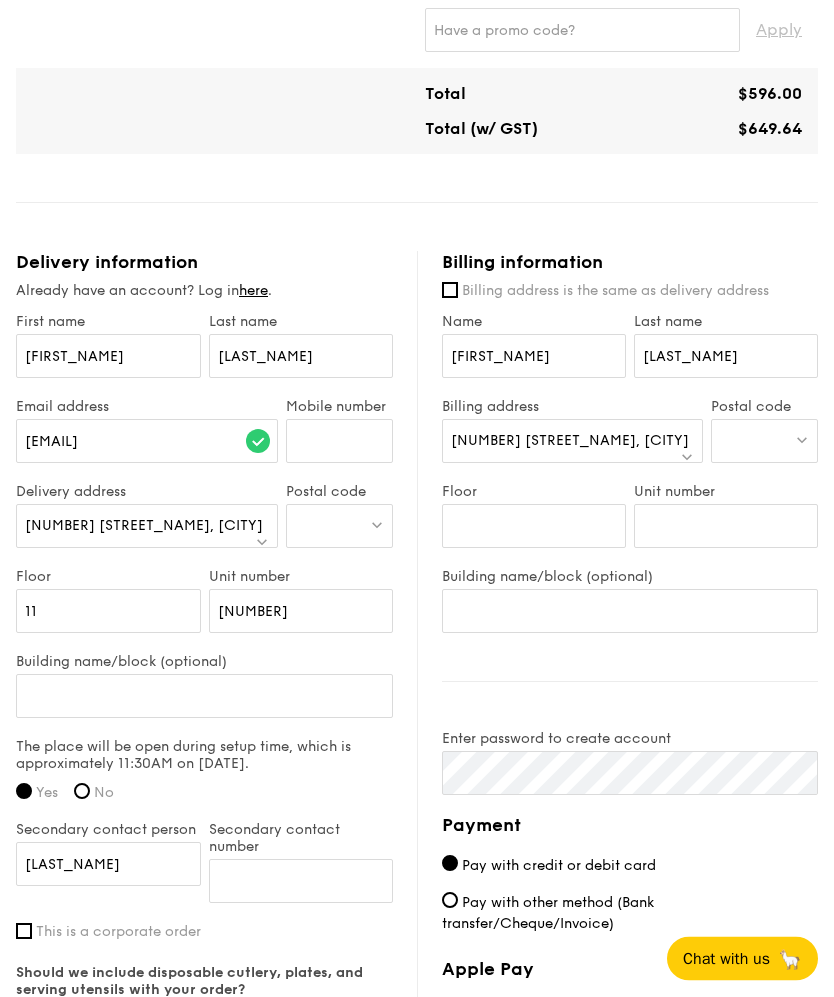 click on "[NUMBER] [STREET_NAME], [CITY]" at bounding box center [572, 442] 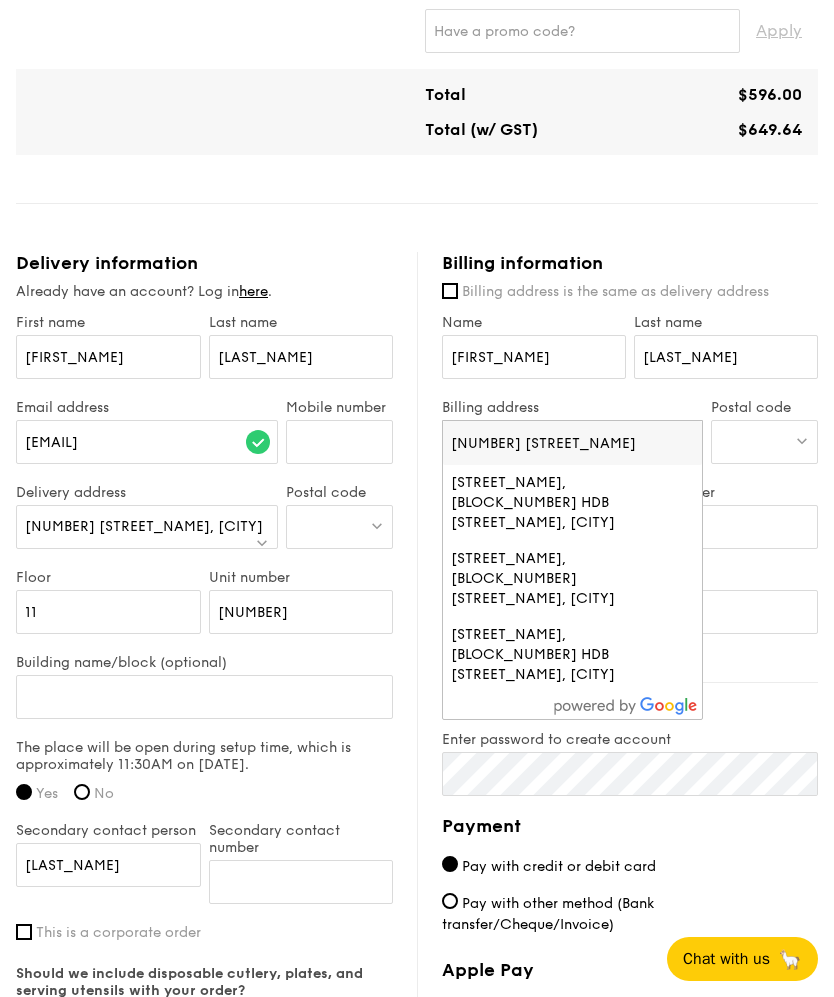 type on "[NUMBER] [STREET_NAME]" 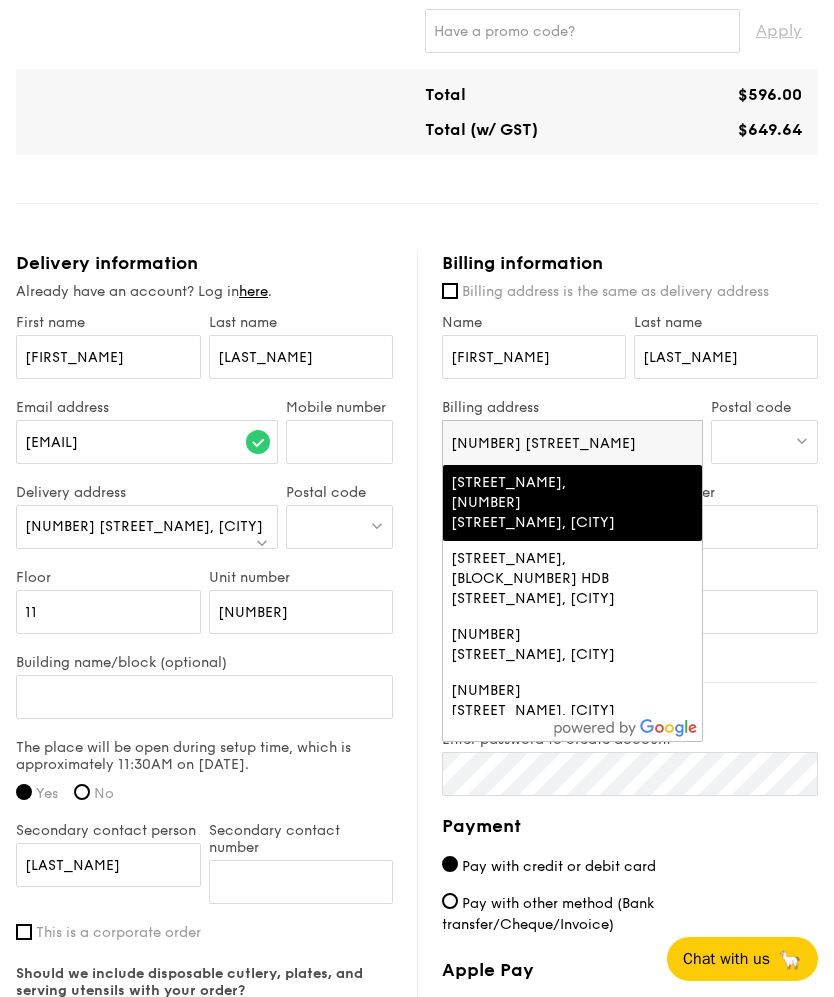 click on "[STREET_NAME], [NUMBER] [STREET_NAME], [CITY]" at bounding box center (542, 503) 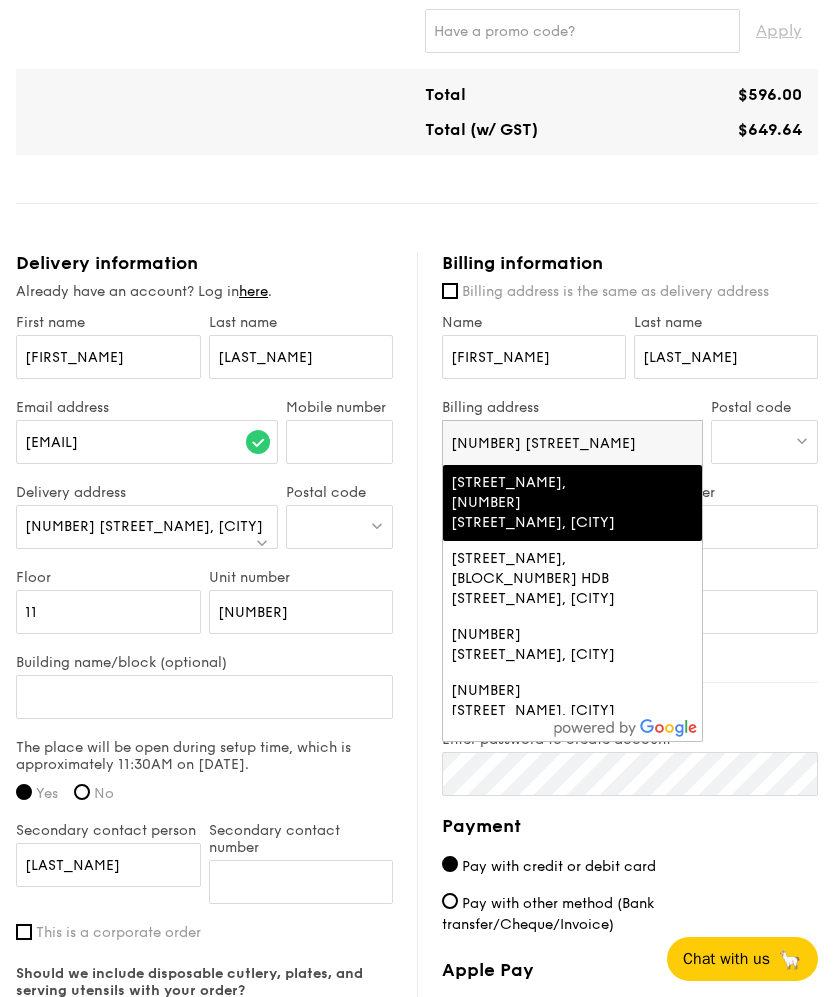 scroll, scrollTop: 1045, scrollLeft: 0, axis: vertical 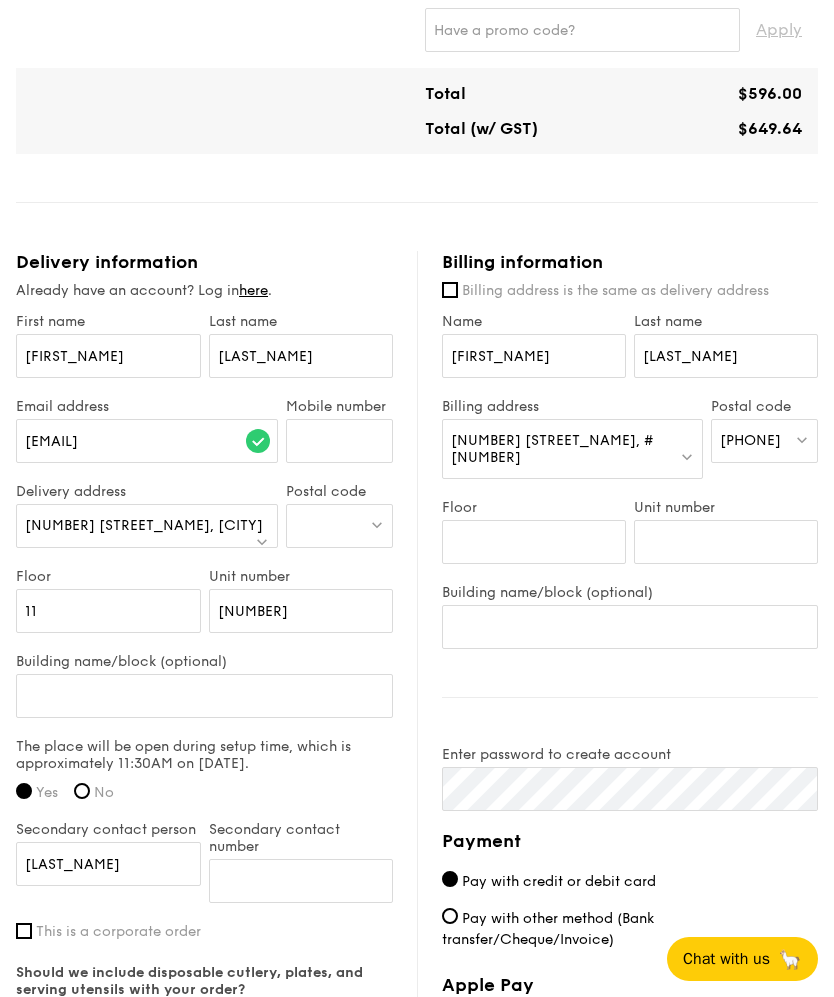 click at bounding box center (340, 526) 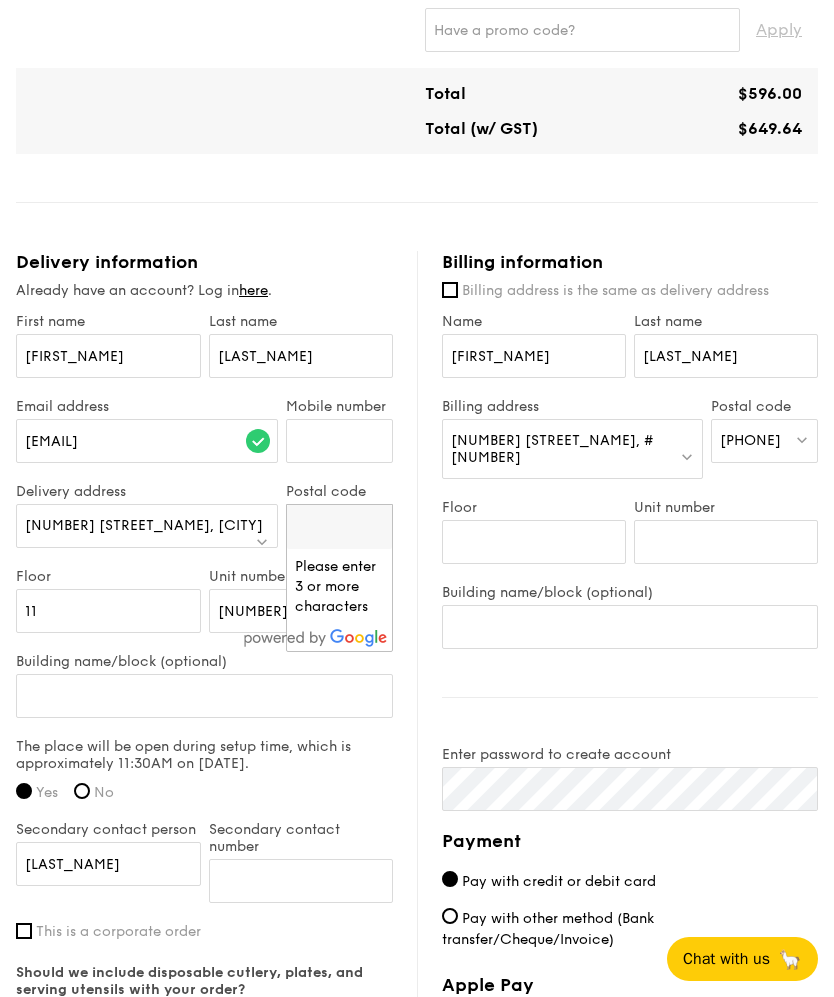 scroll, scrollTop: 1044, scrollLeft: 0, axis: vertical 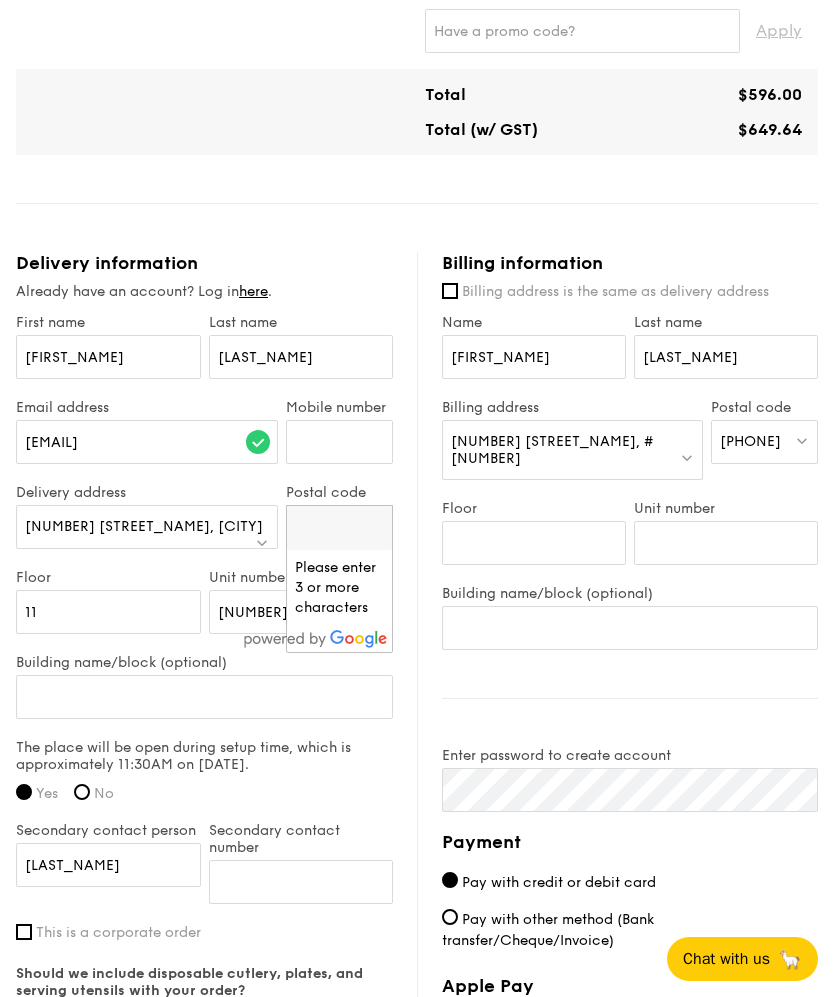 click on "Classic Buffet
[PRICE]
/guest
([PRICE] w/ GST)
20 guests
Serving time:
[DATE],
12:30PM
Teardown time:
[DATE],
2:45PM
Salad
The Classic Caesar Salad - romaine lettuce, croutons, shaved parmesan flakes, cherry tomatoes, housemade caesar dressing
Mains
Dry Laksa Pasta - dried shrimp, coconut cream, laksa leaf
Meat
Oven-Roasted Teriyaki Chicken - house-blend teriyaki sauce, baby bok choy, king oyster and shiitake mushrooms
Fish
Honey Soy Glazed Dory - honey soy glazed dory, carrot, zucchini and onion
Vegetable
Wok Braised Nai Bai and Black Fungus  - superior mushroom oyster soy sauce, crunchy black fungus, poached nai bai
Sweet sides
Ondeh Ondeh Pandan Cake Baked Chicken Ngoh Hiang" at bounding box center (417, 232) 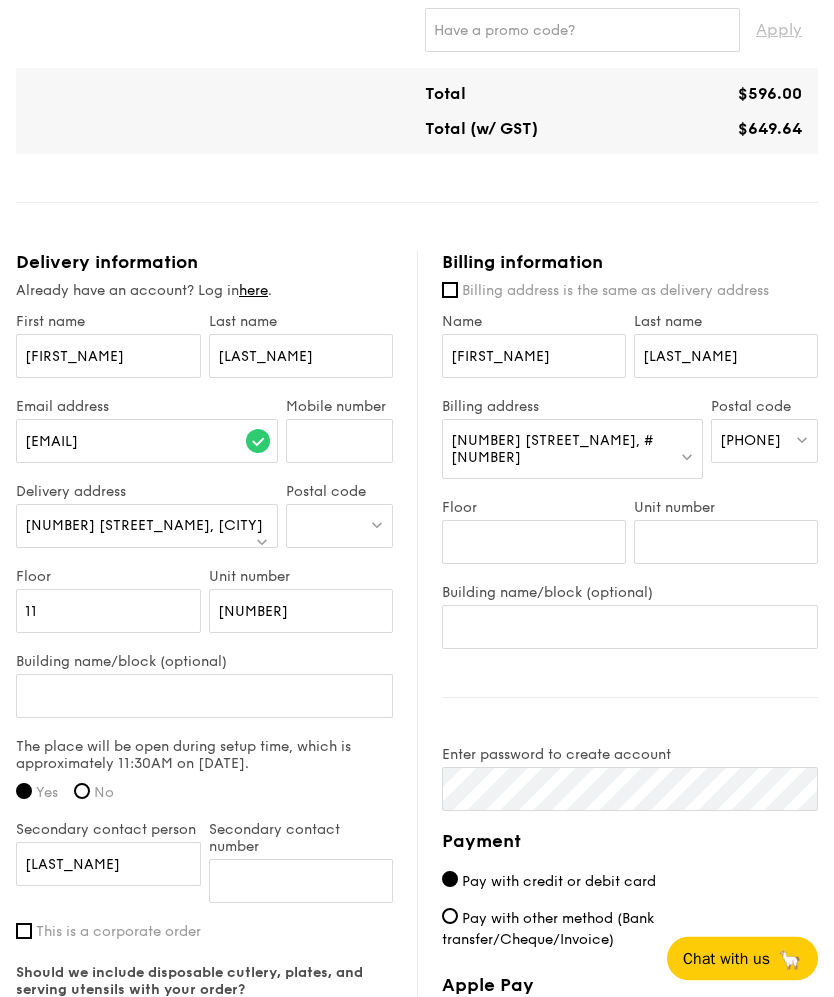 click on "Delivery address" at bounding box center (147, 492) 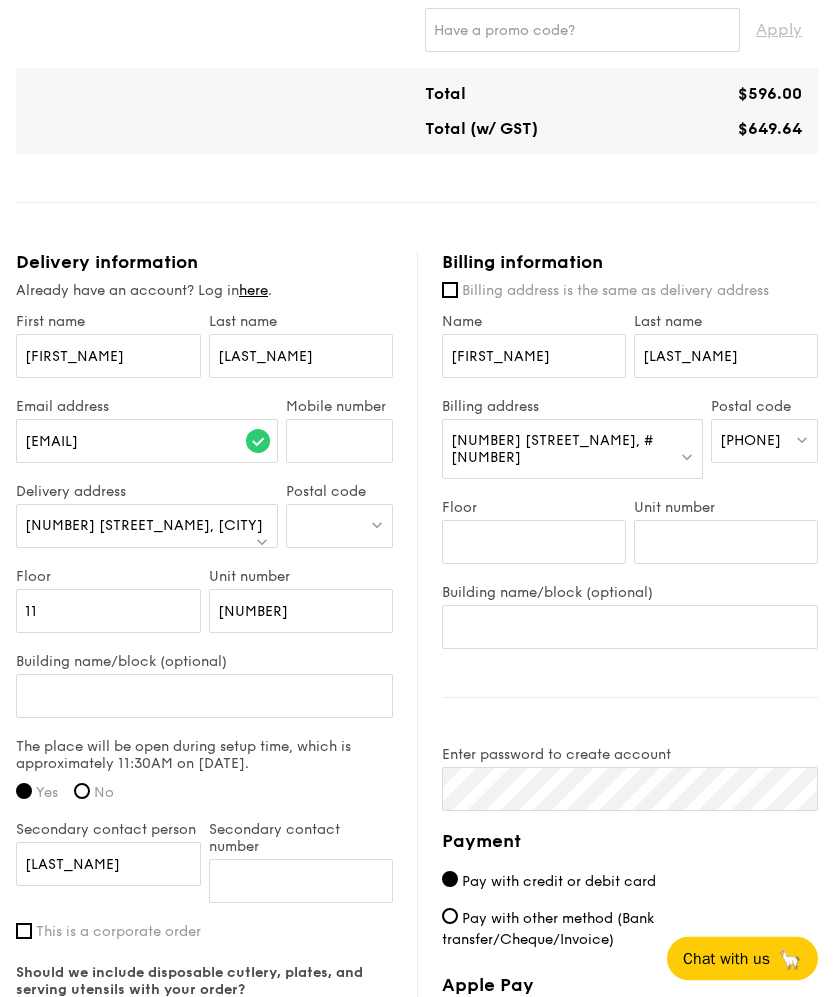 click on "[NUMBER] [STREET_NAME], [CITY]" at bounding box center [147, 527] 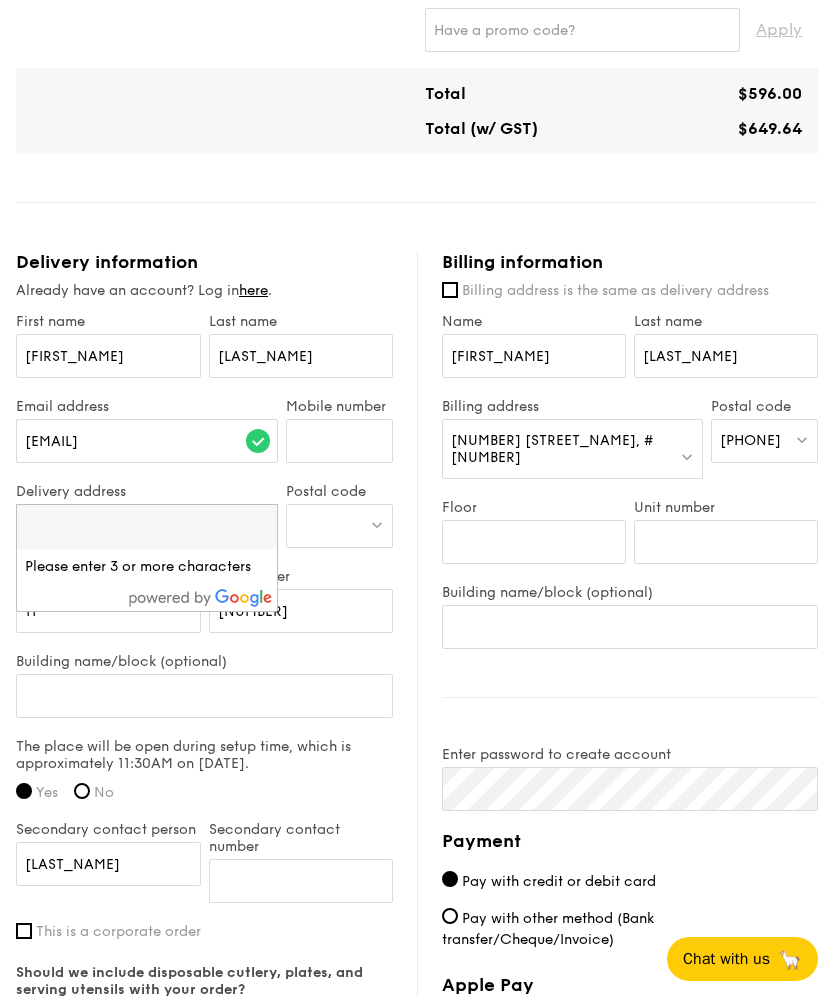 scroll, scrollTop: 1044, scrollLeft: 0, axis: vertical 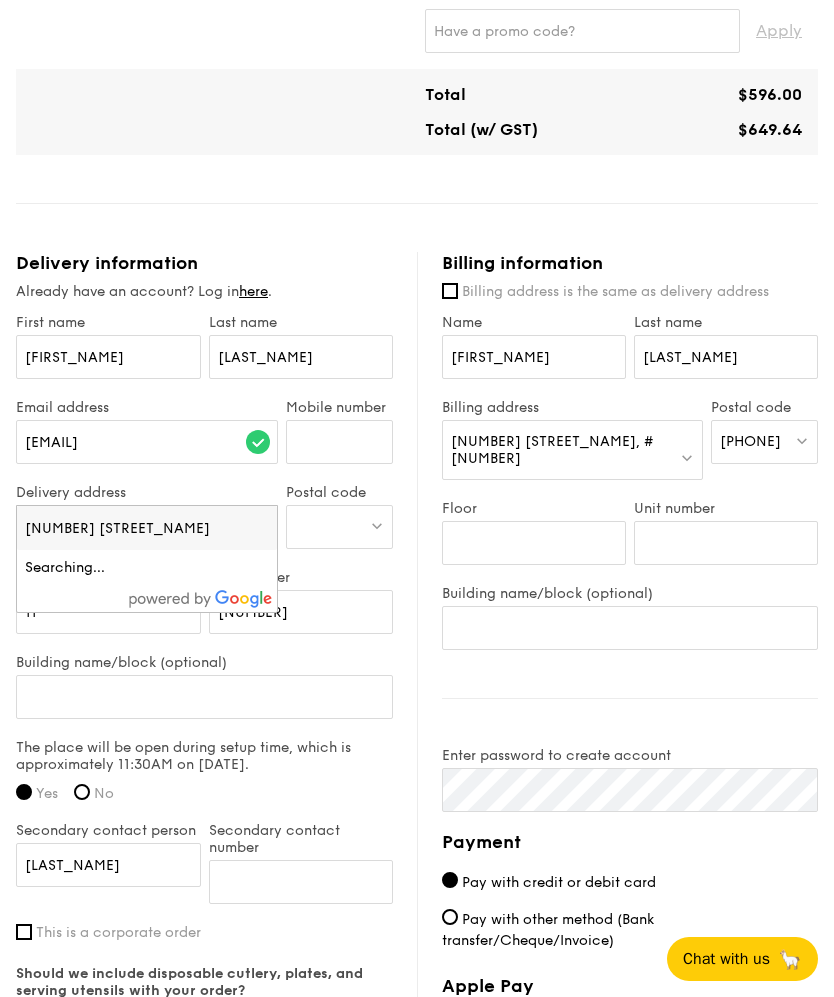 type on "[NUMBER] [STREET_NAME]" 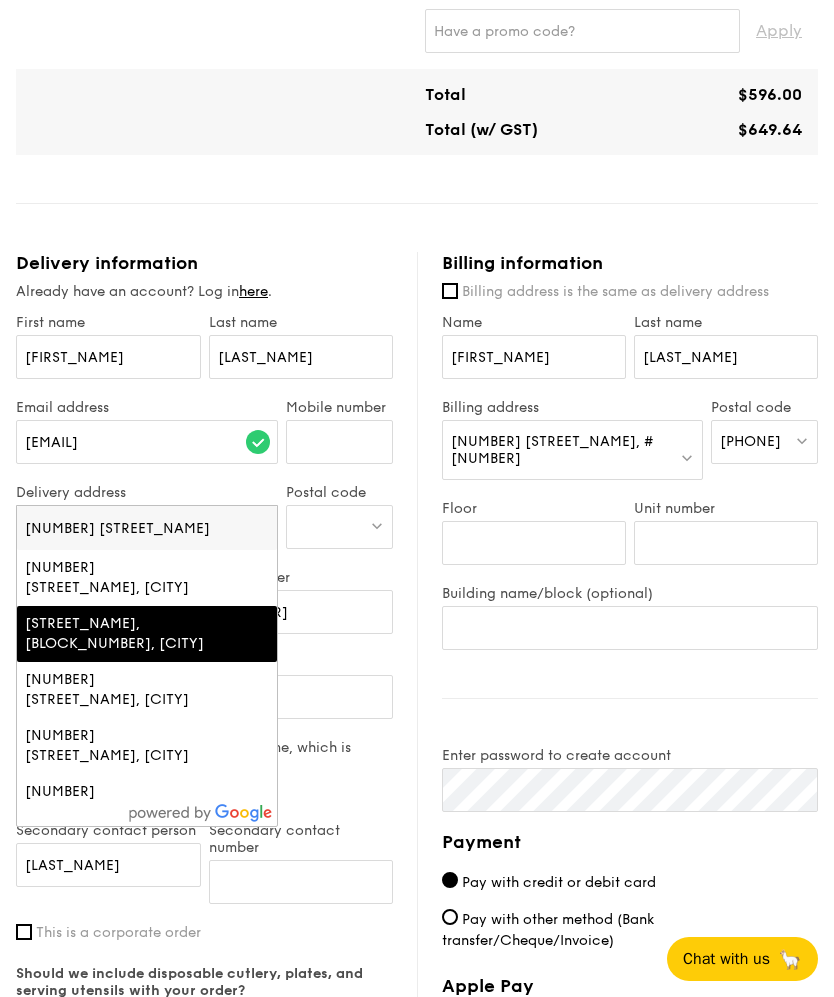 click on "[STREET_NAME], [BLOCK_NUMBER], [CITY]" at bounding box center [116, 634] 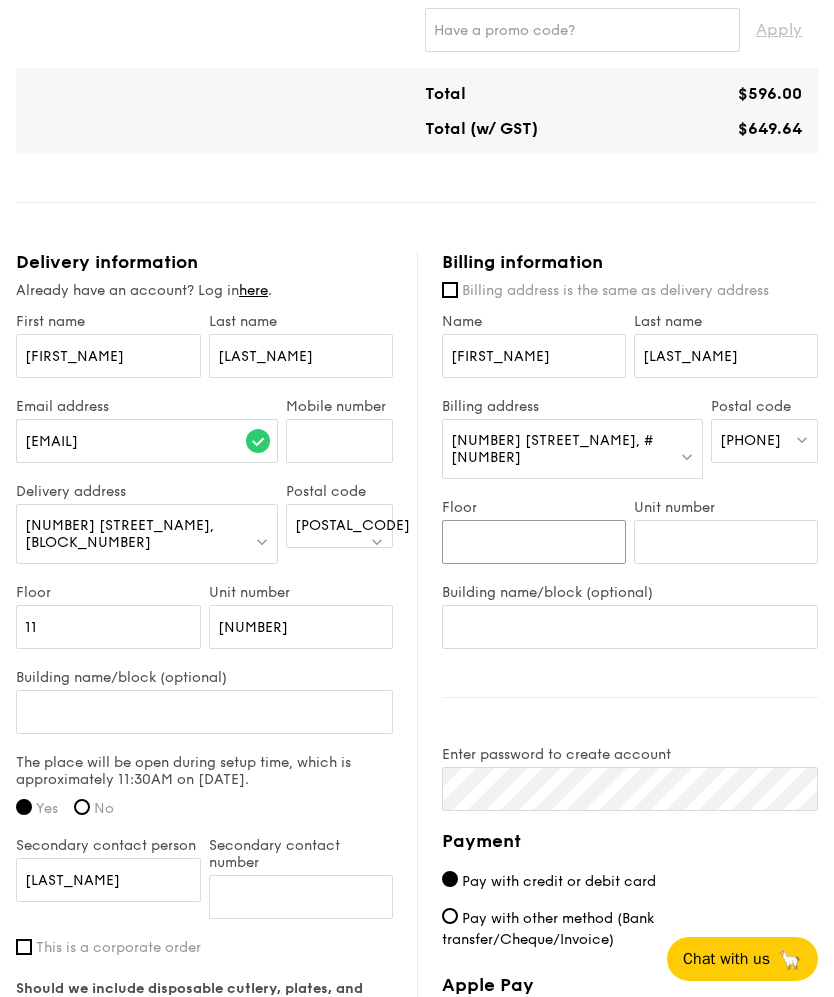 click on "Floor" at bounding box center (534, 542) 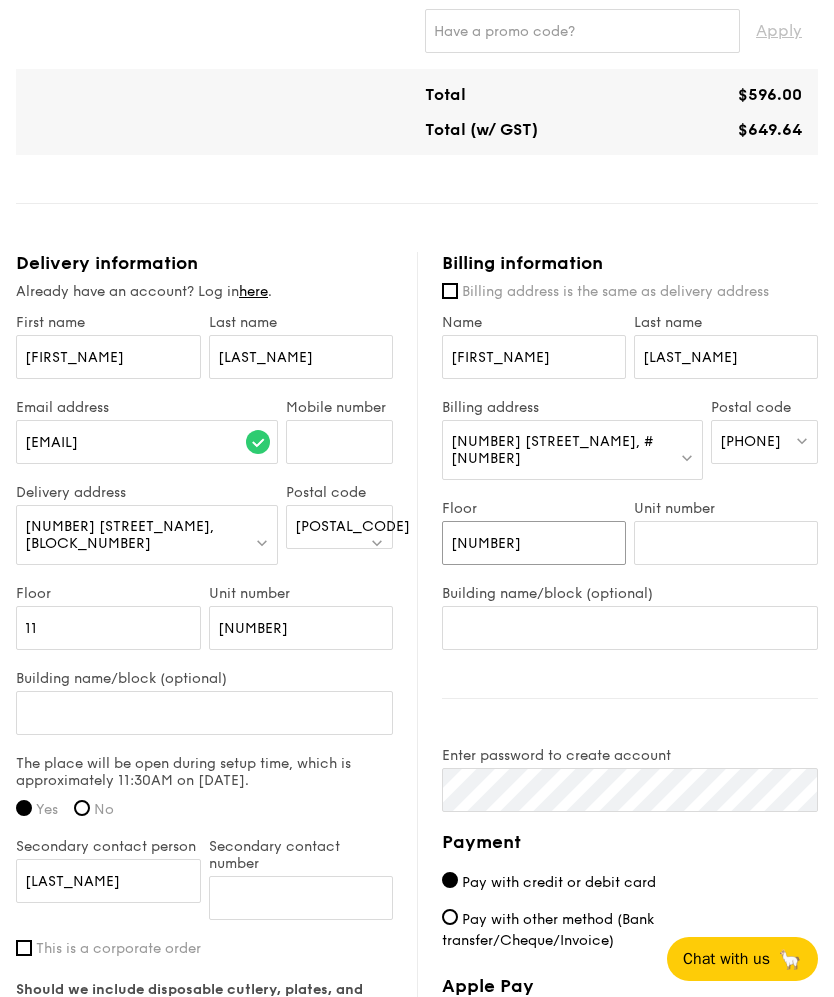 type on "[NUMBER]" 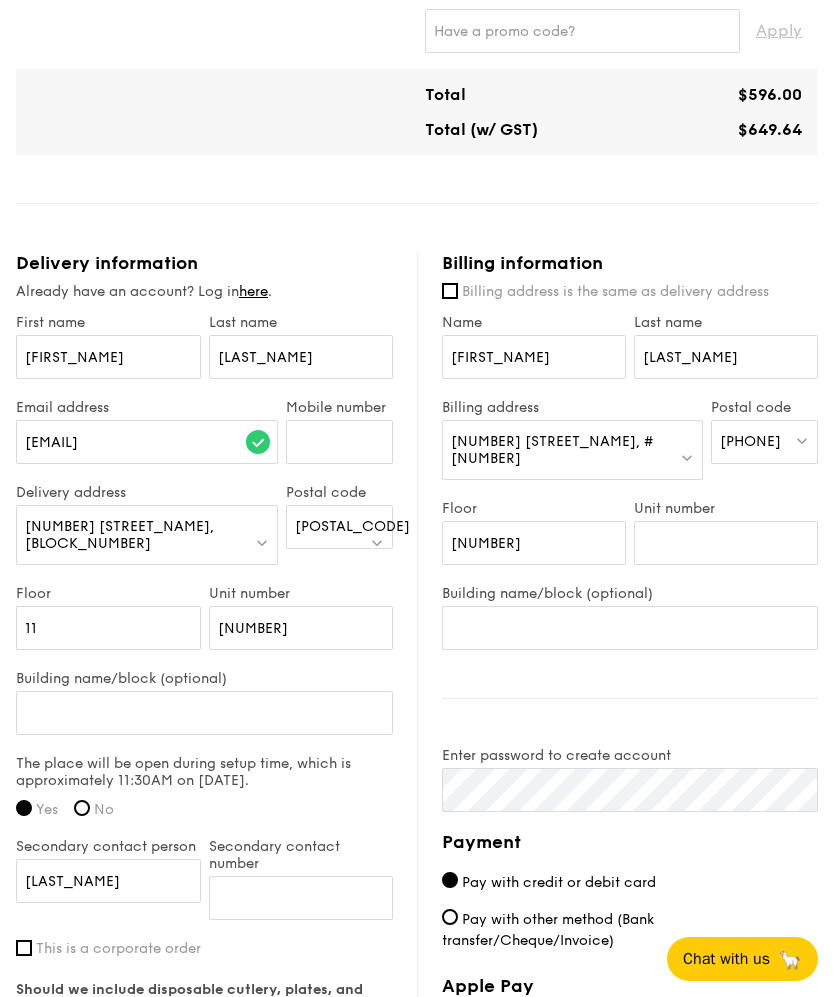 click on "Unit number" at bounding box center (726, 508) 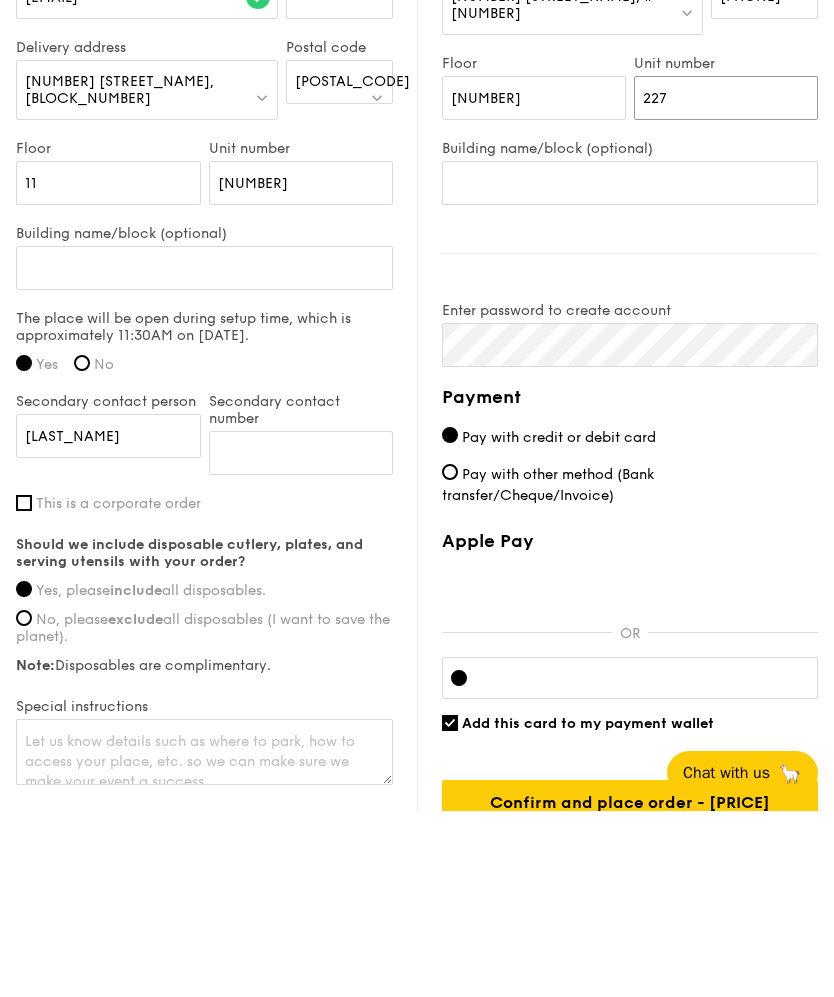 scroll, scrollTop: 1390, scrollLeft: 0, axis: vertical 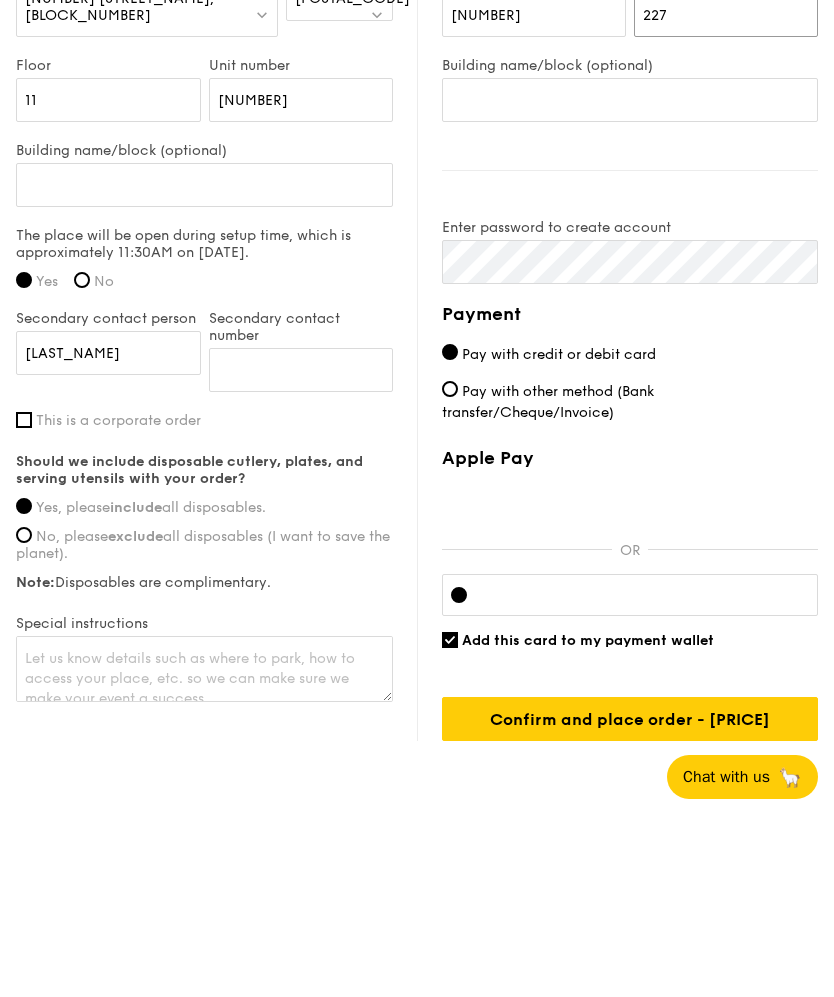 type on "227" 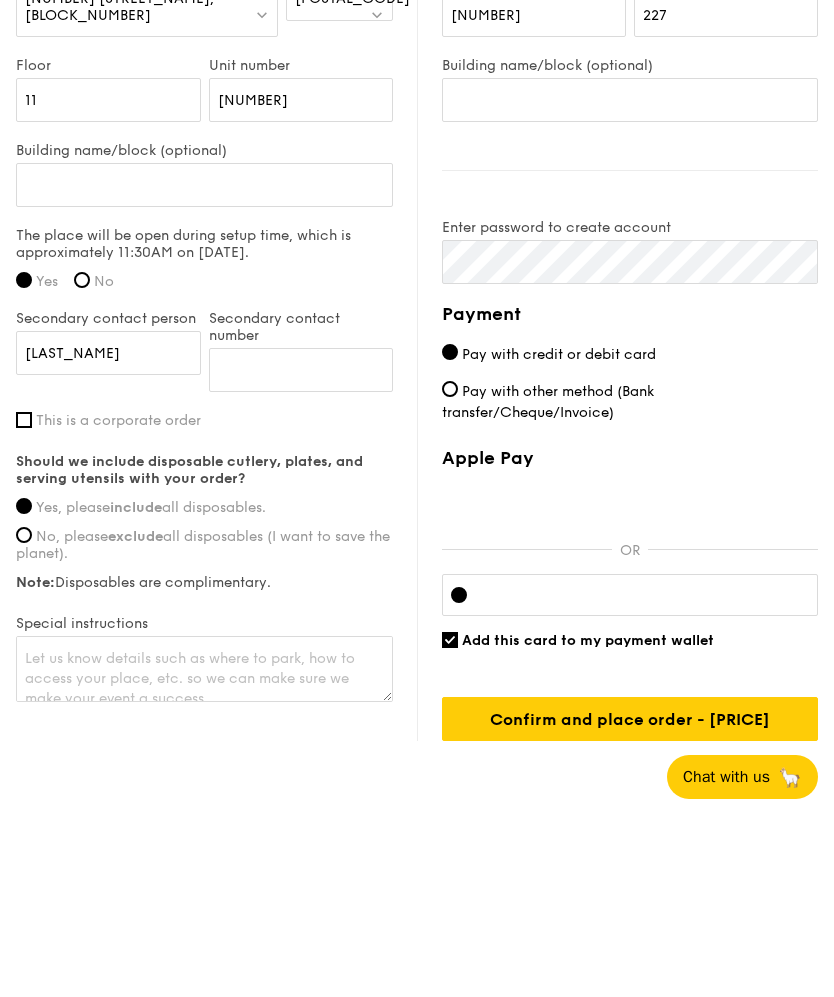 click on "Classic Buffet
[PRICE]
/guest
([PRICE] w/ GST)
20 guests
Serving time:
[DATE],
12:30PM
Teardown time:
[DATE],
2:45PM
Salad
The Classic Caesar Salad - romaine lettuce, croutons, shaved parmesan flakes, cherry tomatoes, housemade caesar dressing
Mains
Dry Laksa Pasta - dried shrimp, coconut cream, laksa leaf
Meat
Oven-Roasted Teriyaki Chicken - house-blend teriyaki sauce, baby bok choy, king oyster and shiitake mushrooms
Fish
Honey Soy Glazed Dory - honey soy glazed dory, carrot, zucchini and onion
Vegetable
Wok Braised Nai Bai and Black Fungus  - superior mushroom oyster soy sauce, crunchy black fungus, poached nai bai
Sweet sides
Ondeh Ondeh Pandan Cake Baked Chicken Ngoh Hiang" at bounding box center (417, -114) 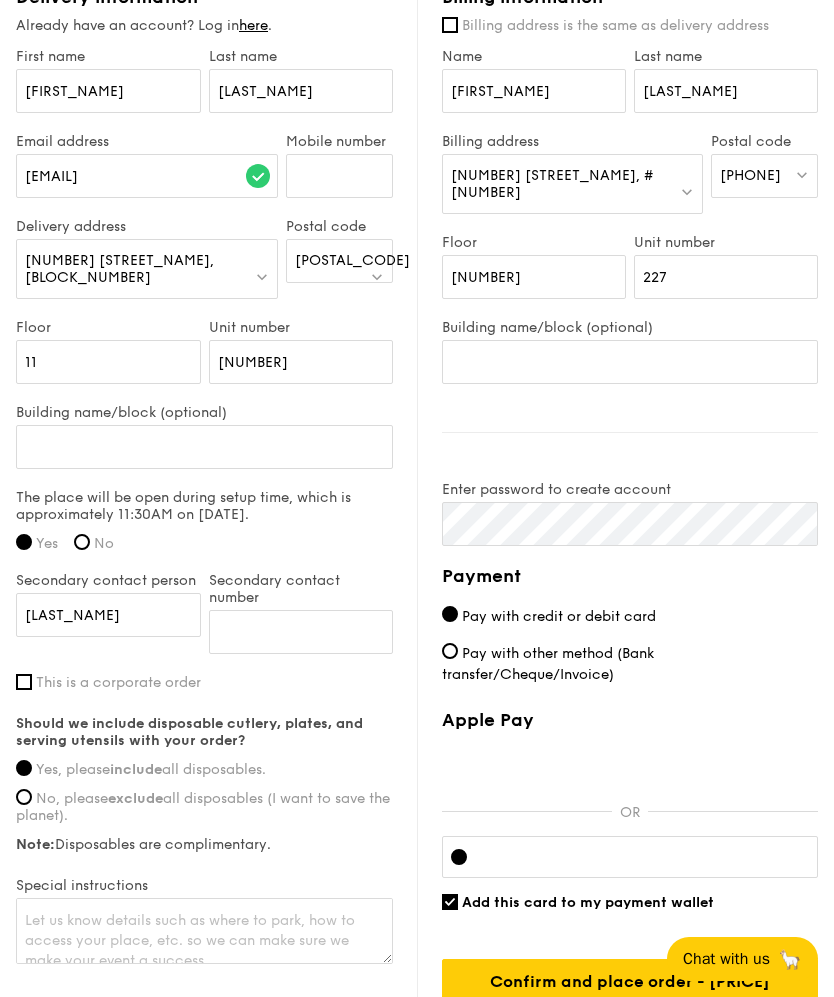 click on "Add this card to my payment wallet" at bounding box center (450, 902) 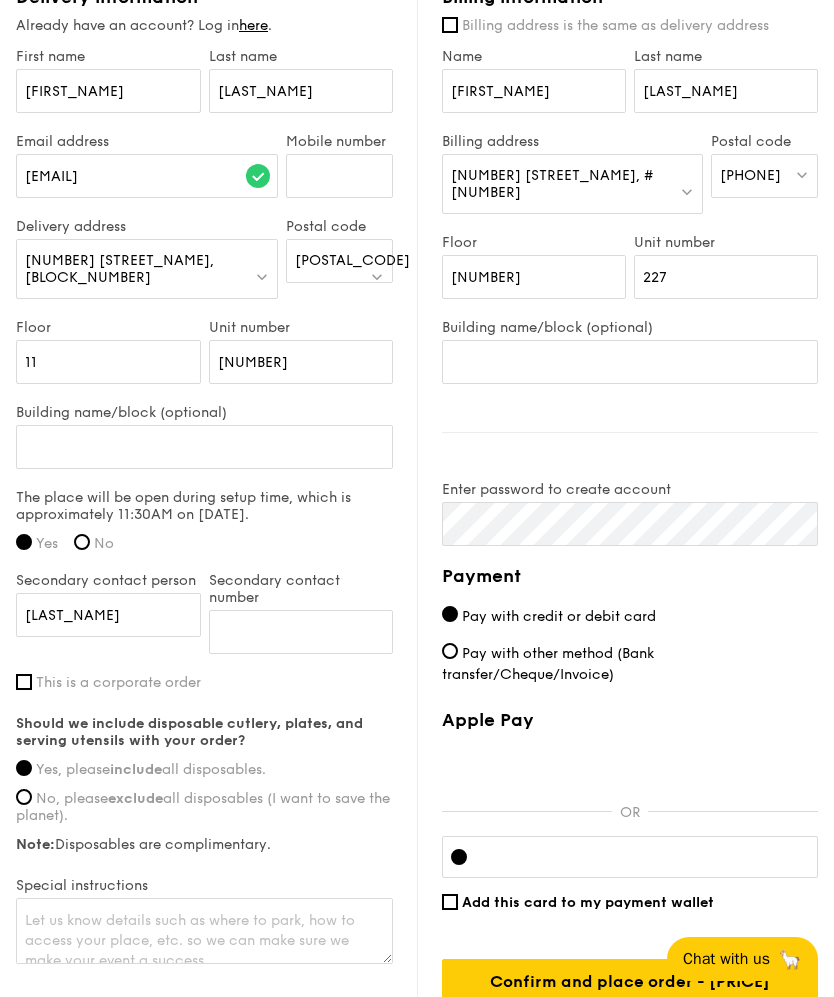 scroll, scrollTop: 1464, scrollLeft: 0, axis: vertical 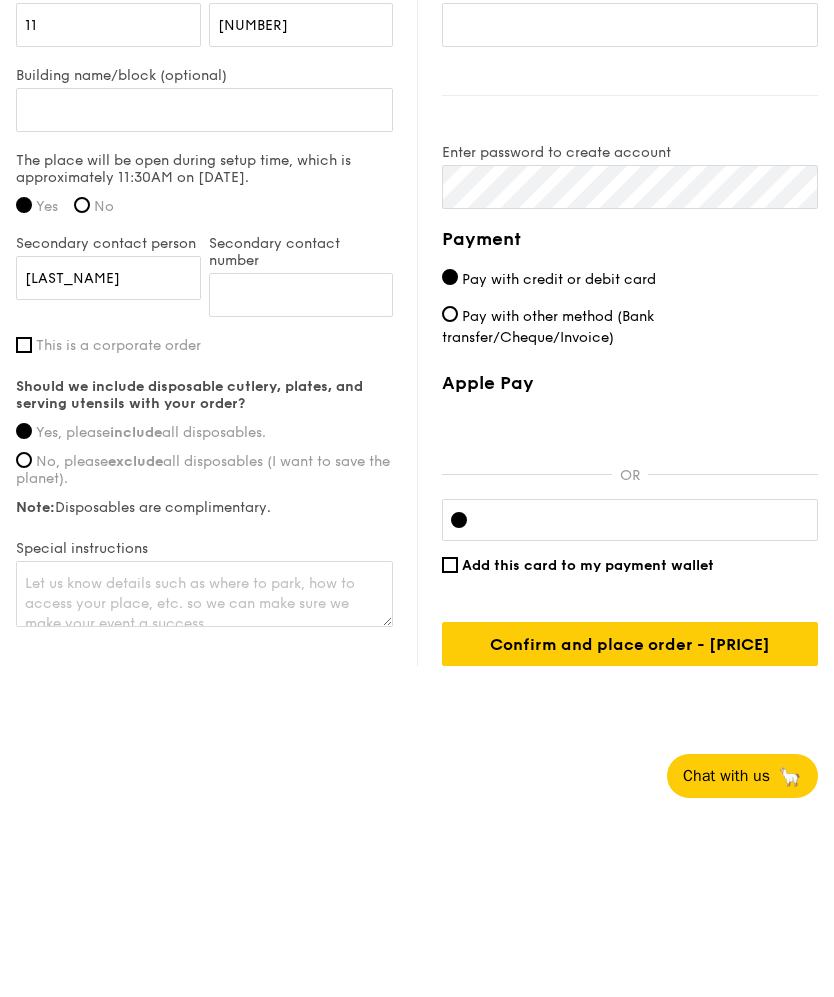 click on "Confirm and place order - [PRICE]" at bounding box center [630, 827] 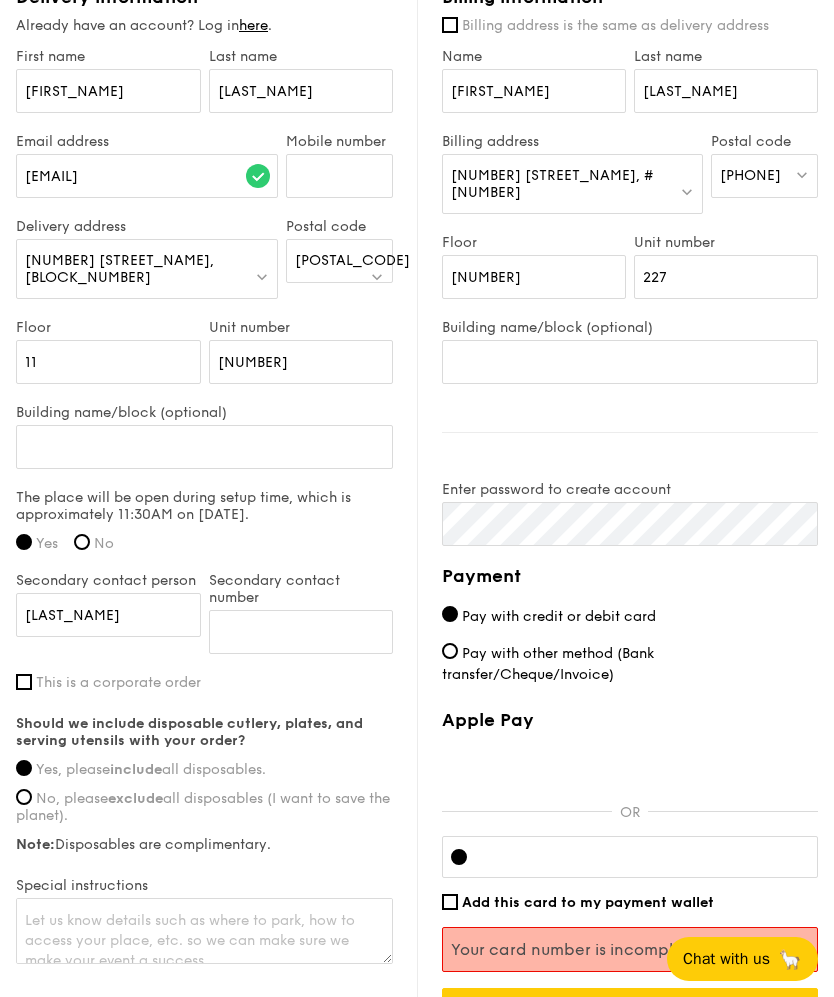 click at bounding box center (630, 857) 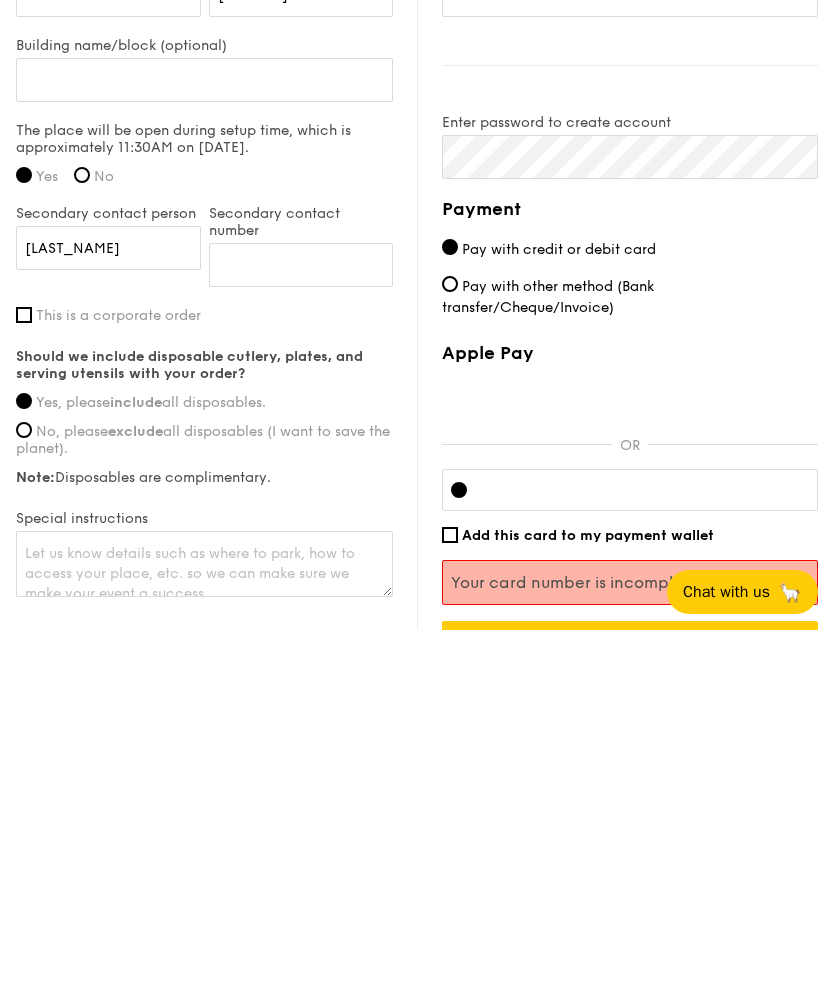 scroll, scrollTop: 1494, scrollLeft: 0, axis: vertical 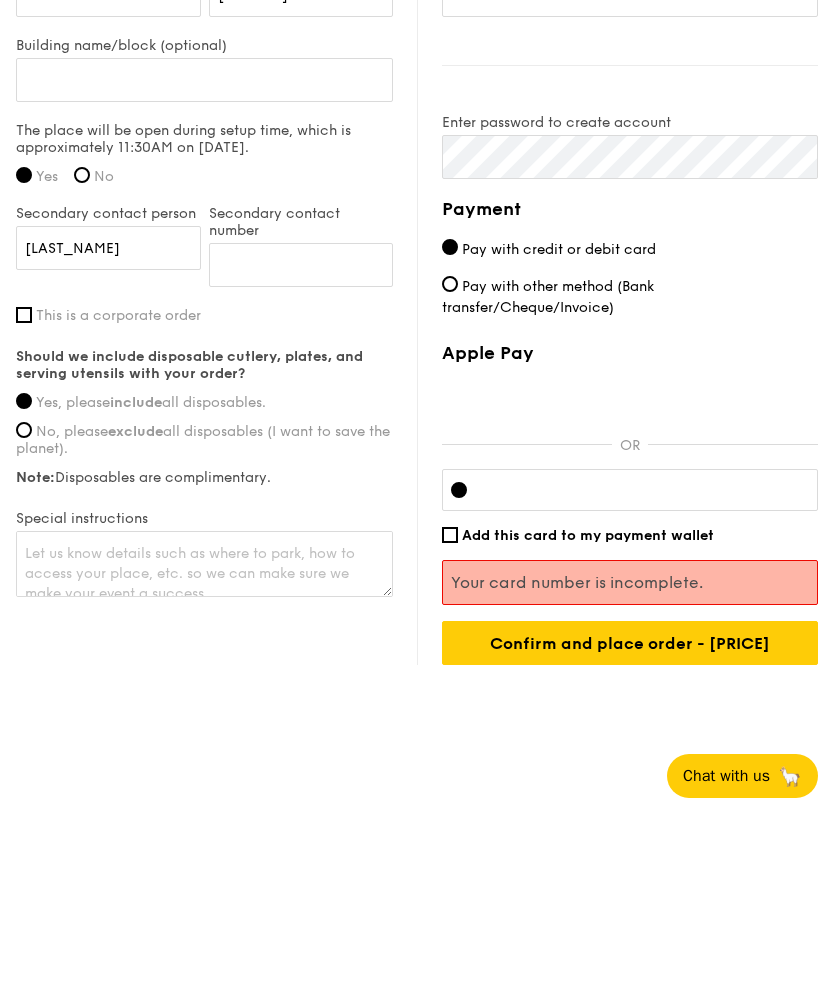 click on "Classic Buffet
[PRICE]
/guest
([PRICE] w/ GST)
20 guests
Serving time:
[DATE],
12:30PM
Teardown time:
[DATE],
2:45PM
Salad
The Classic Caesar Salad - romaine lettuce, croutons, shaved parmesan flakes, cherry tomatoes, housemade caesar dressing
Mains
Dry Laksa Pasta - dried shrimp, coconut cream, laksa leaf
Meat
Oven-Roasted Teriyaki Chicken - house-blend teriyaki sauce, baby bok choy, king oyster and shiitake mushrooms
Fish
Honey Soy Glazed Dory - honey soy glazed dory, carrot, zucchini and onion
Vegetable
Wok Braised Nai Bai and Black Fungus  - superior mushroom oyster soy sauce, crunchy black fungus, poached nai bai
Sweet sides
Ondeh Ondeh Pandan Cake Baked Chicken Ngoh Hiang" at bounding box center [417, -203] 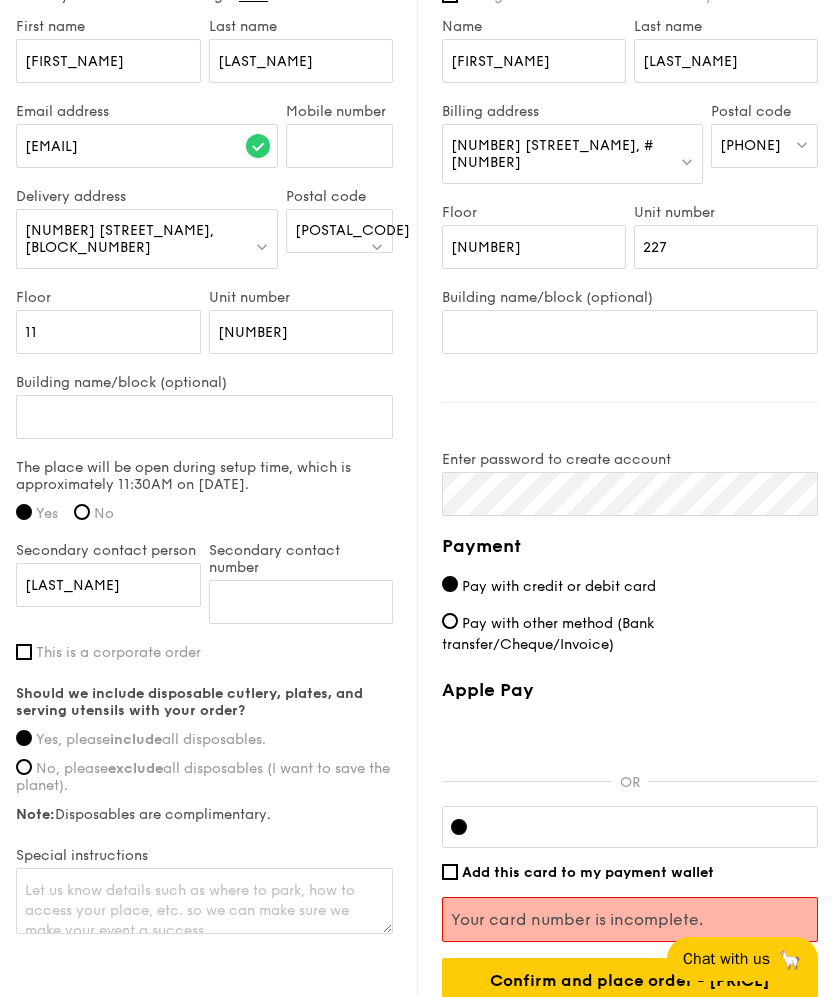 click on "Pay with credit or debit card" at bounding box center [630, 586] 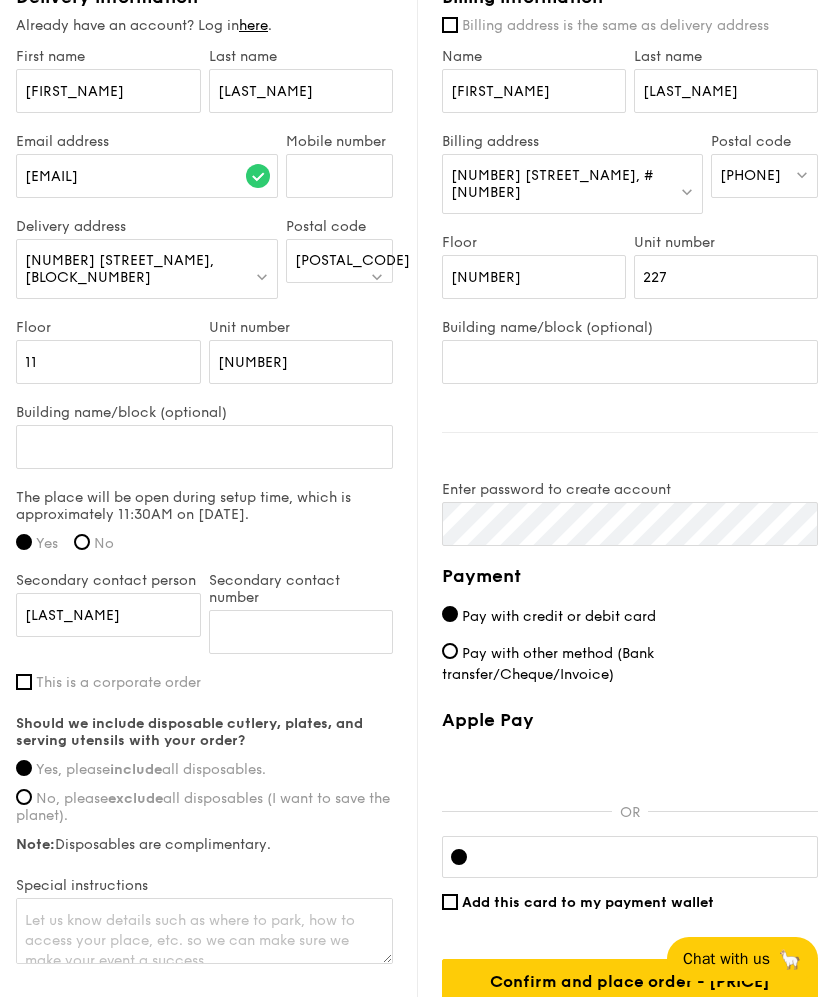 click on "Pay with credit or debit card" at bounding box center (630, 616) 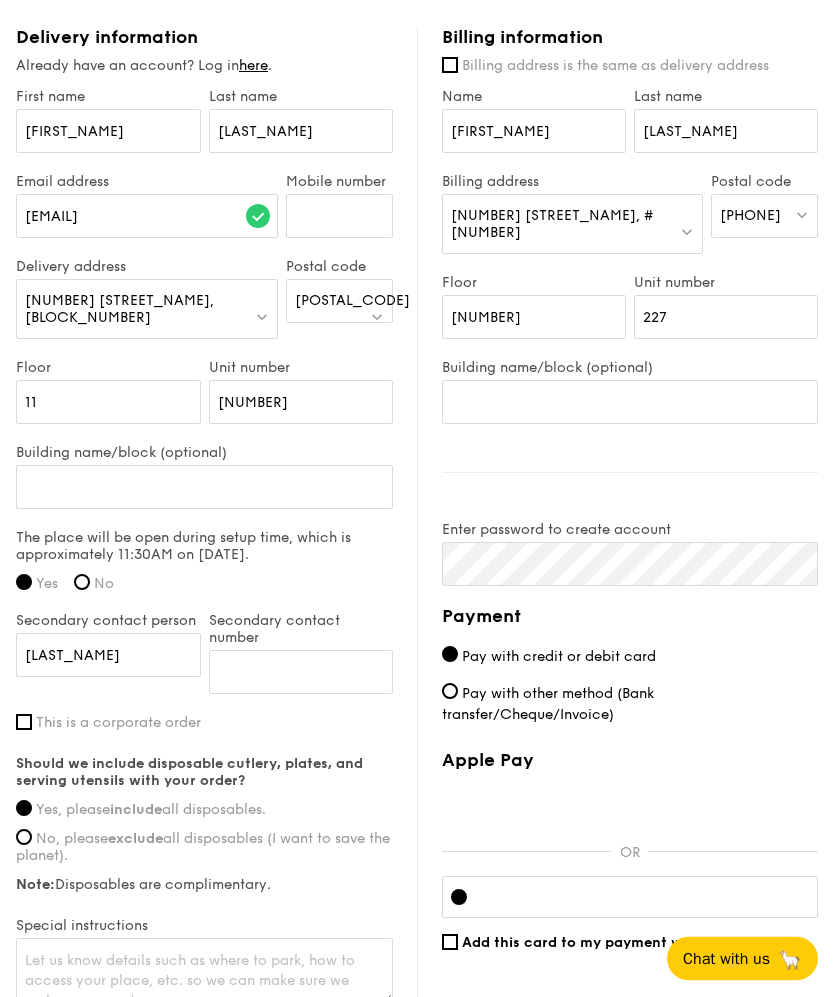 scroll, scrollTop: 1310, scrollLeft: 0, axis: vertical 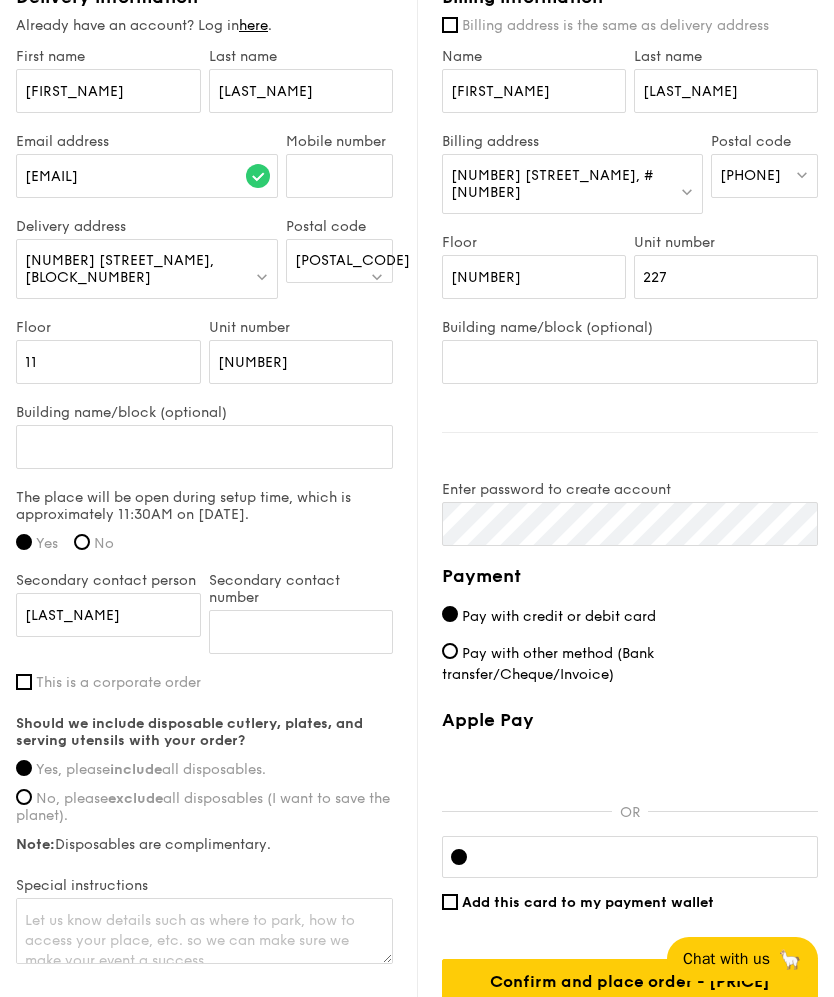 click on "Confirm and place order - [PRICE]" at bounding box center [630, 981] 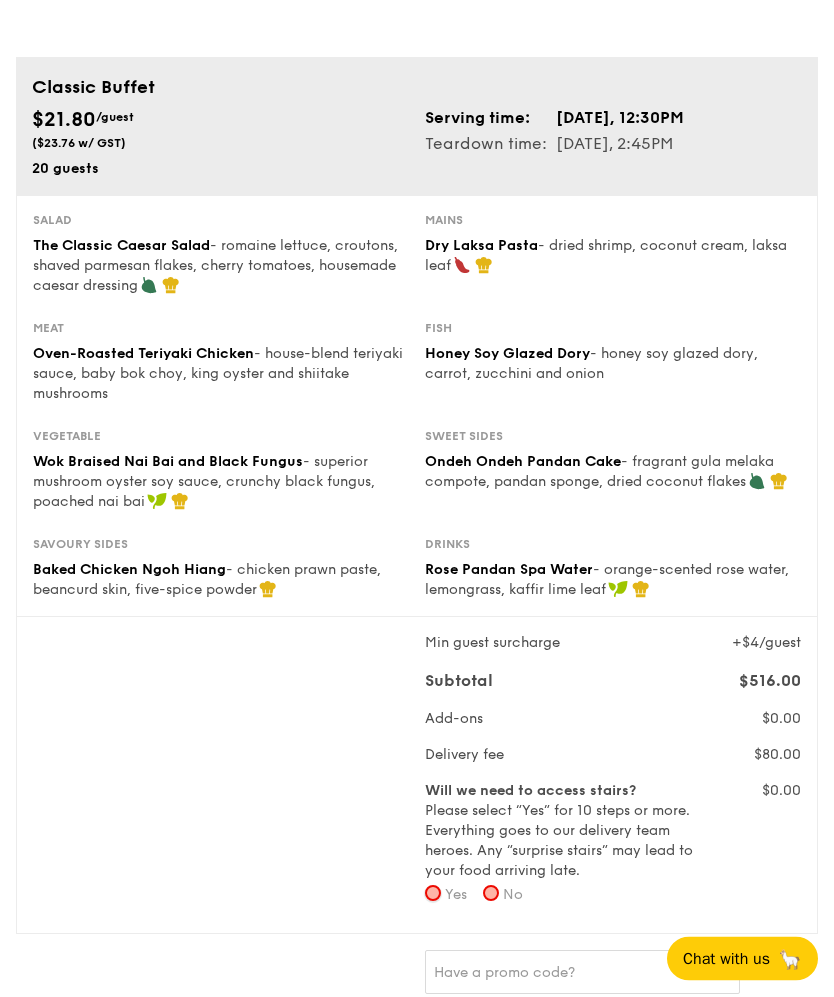 scroll, scrollTop: 0, scrollLeft: 0, axis: both 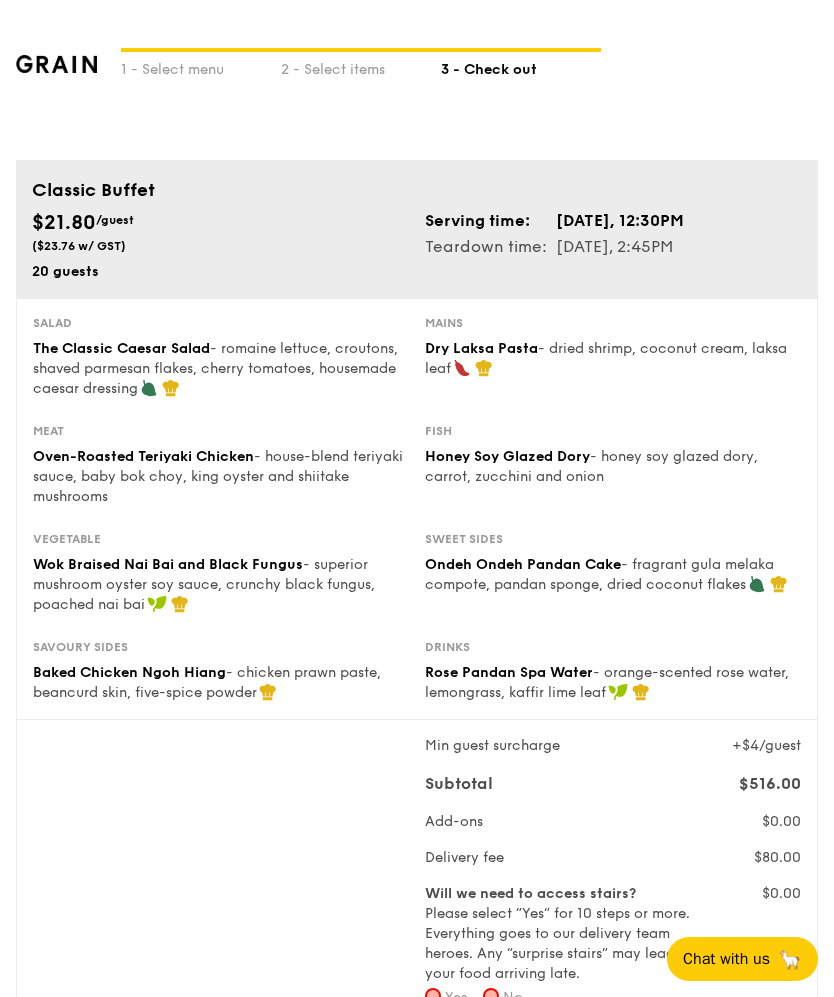 click on "2 - Select items" at bounding box center (361, 66) 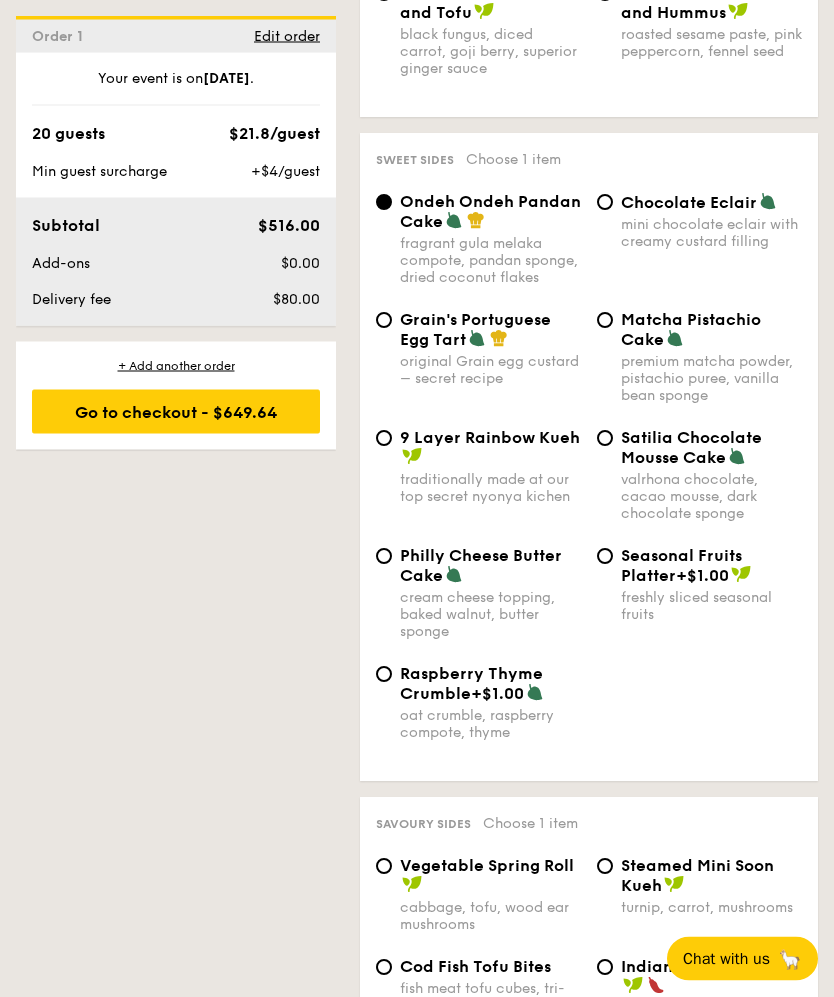 scroll, scrollTop: 3459, scrollLeft: 0, axis: vertical 